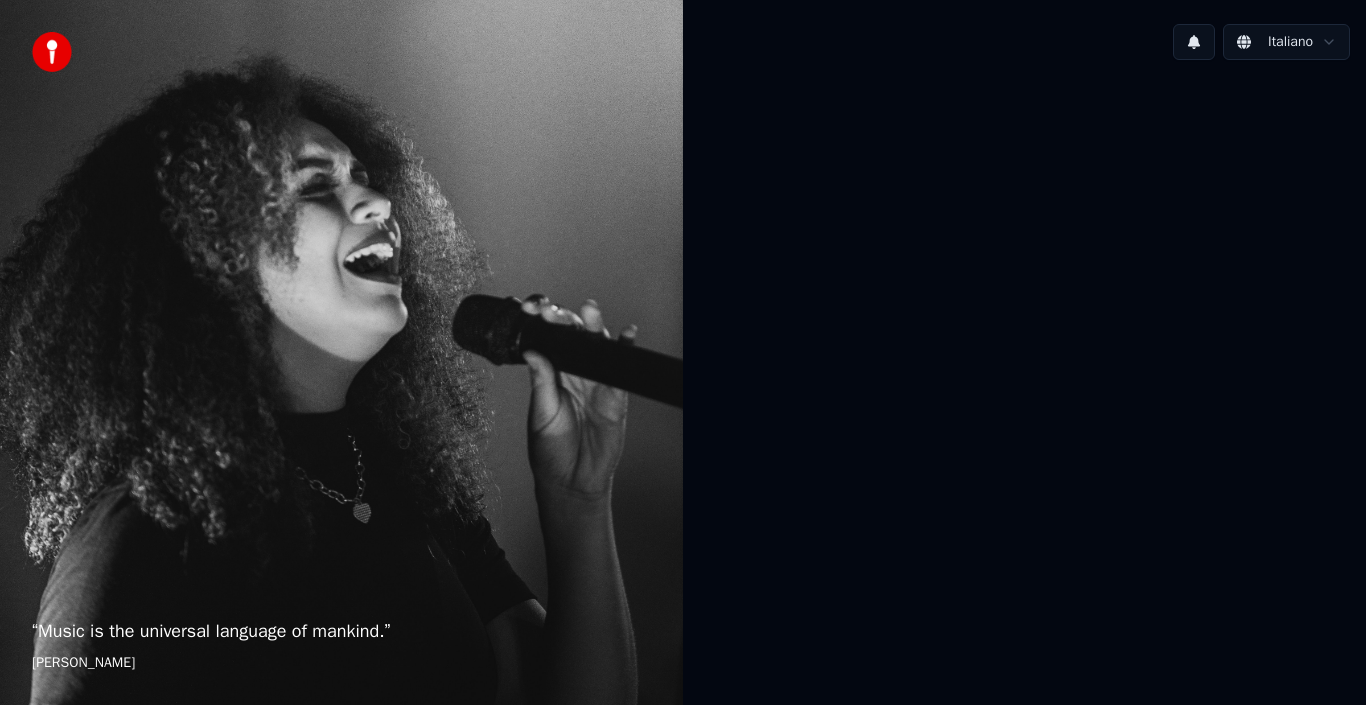 scroll, scrollTop: 0, scrollLeft: 0, axis: both 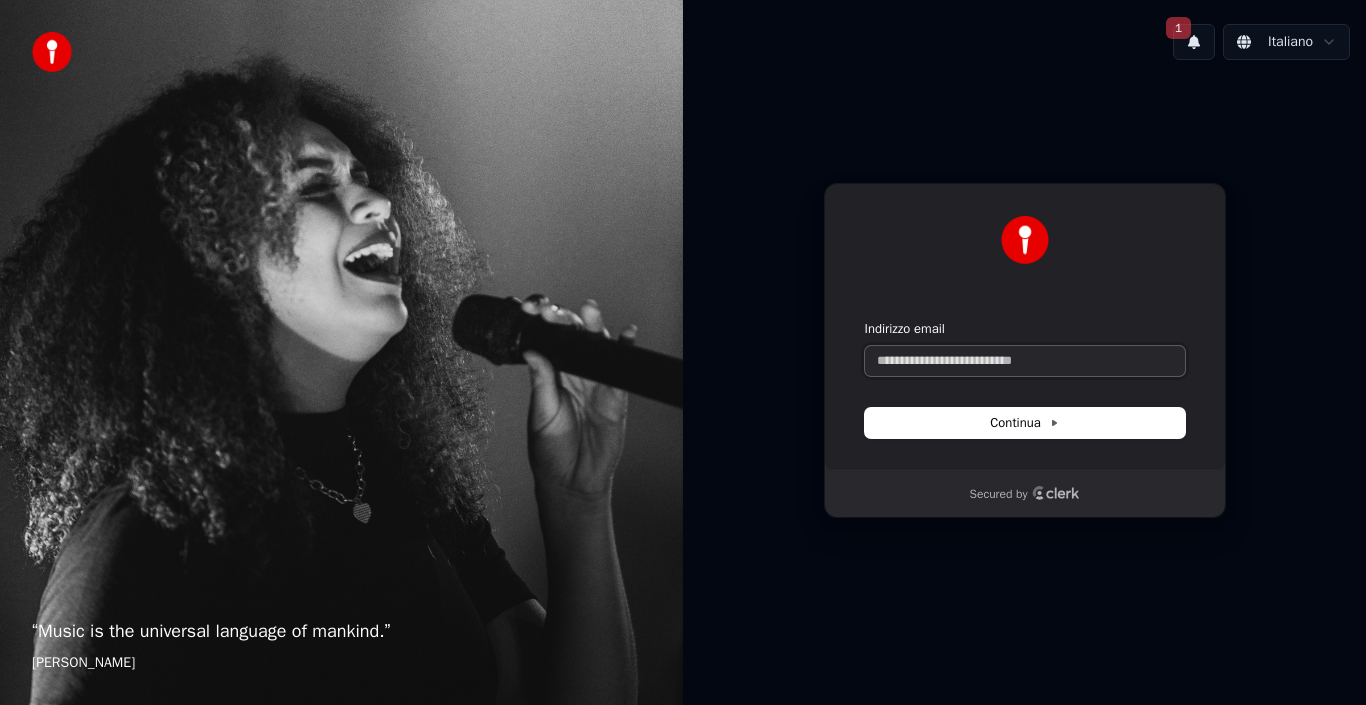 click on "Indirizzo email" at bounding box center (1025, 361) 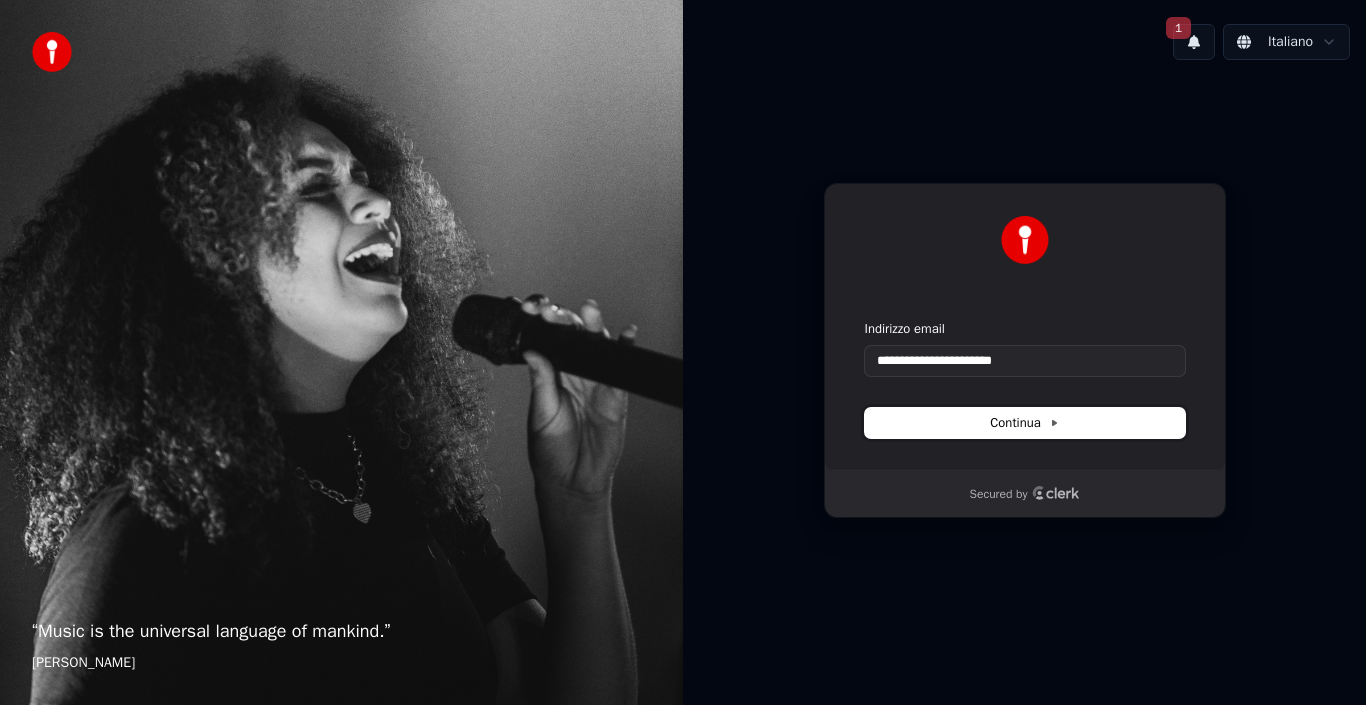 click on "Continua" at bounding box center (1025, 423) 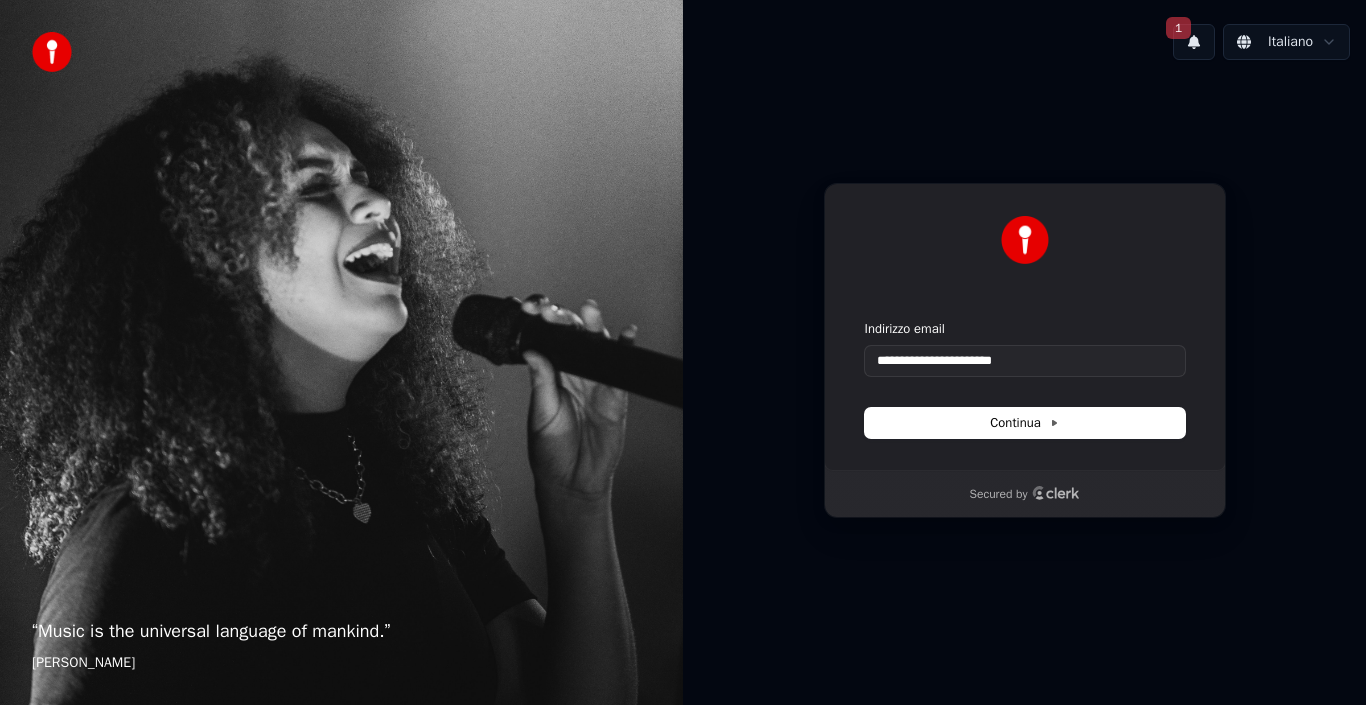 type on "**********" 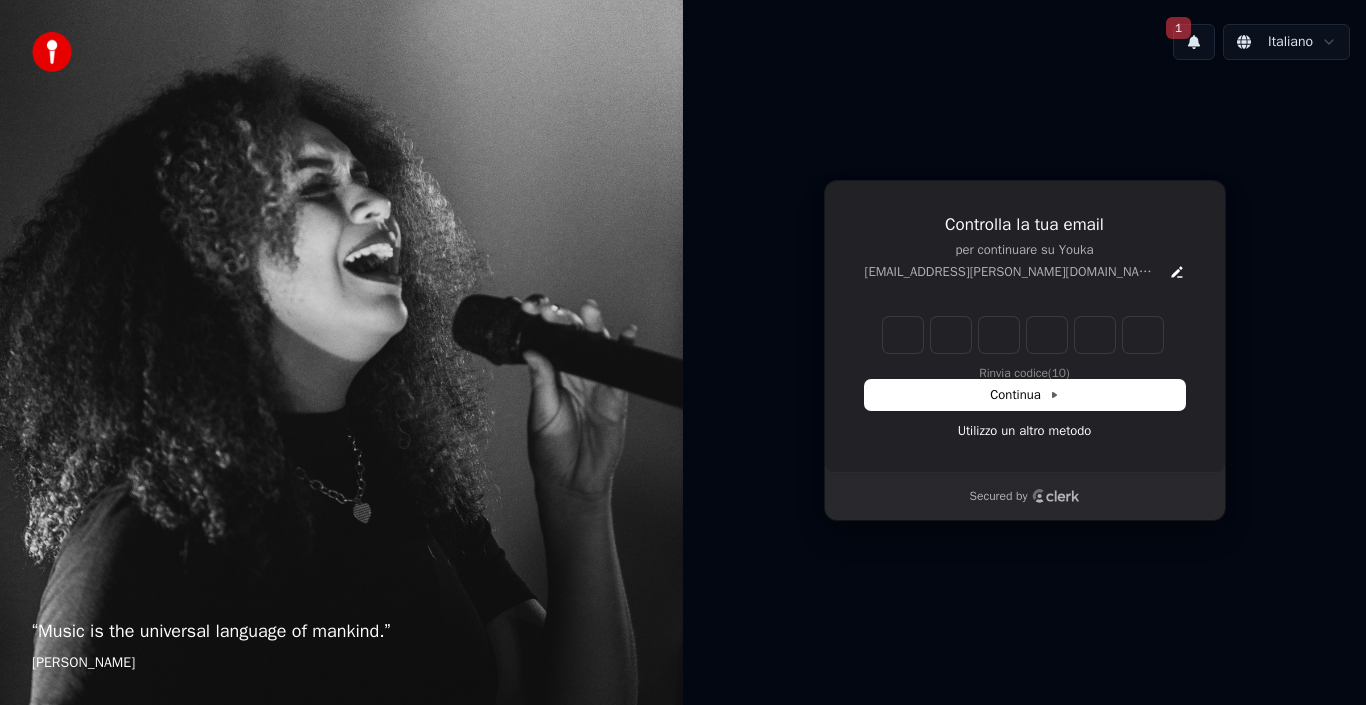type on "*" 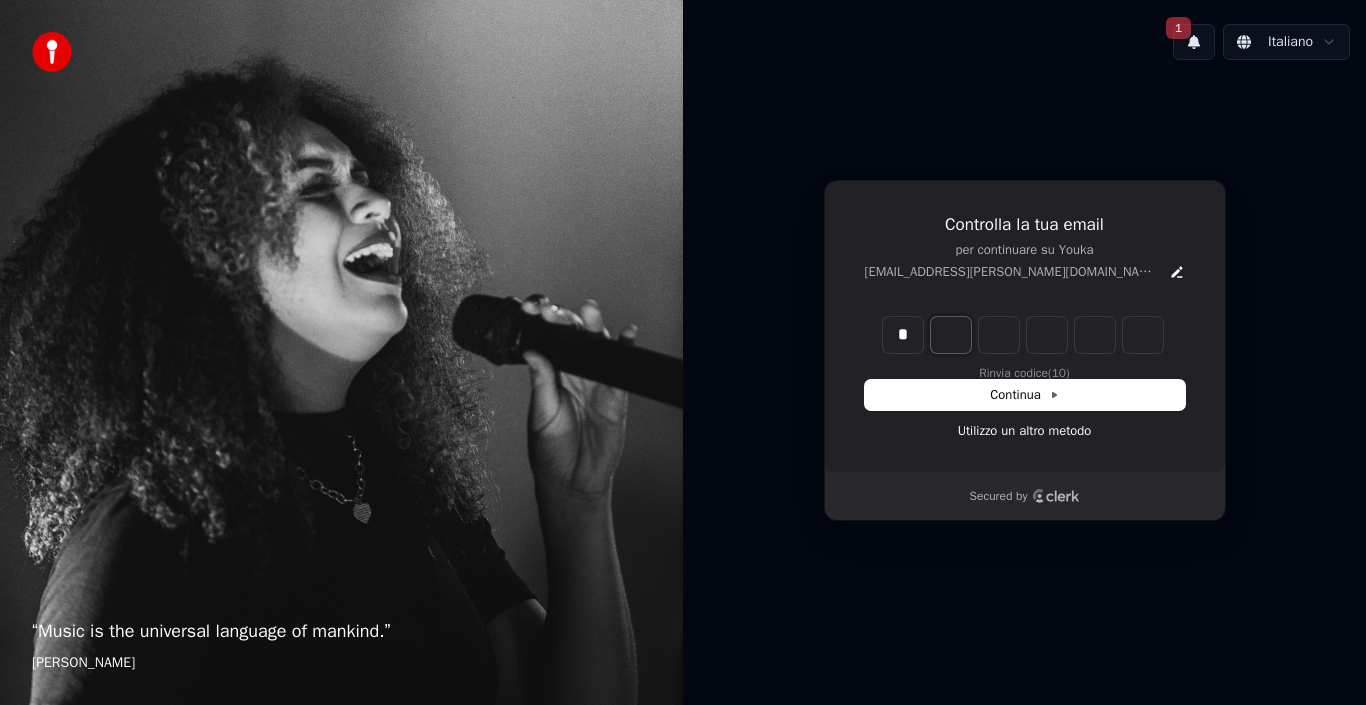 type on "*" 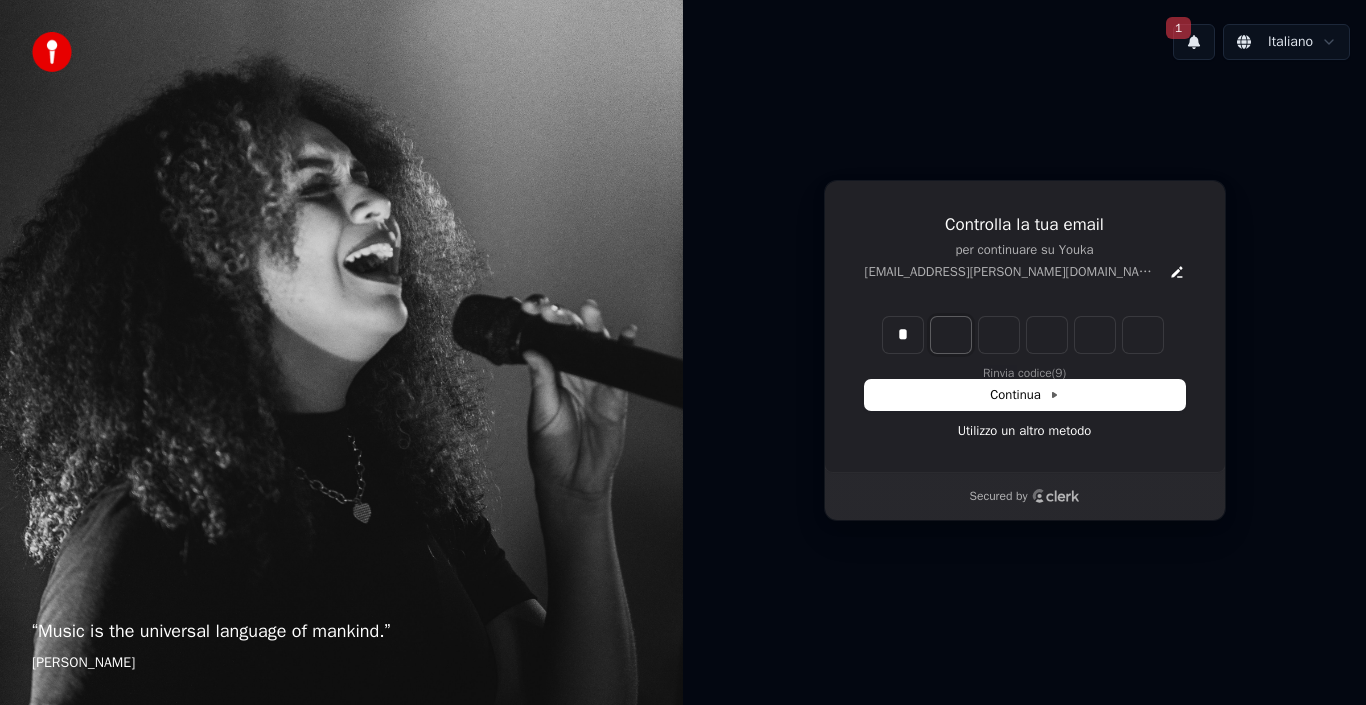 type on "*" 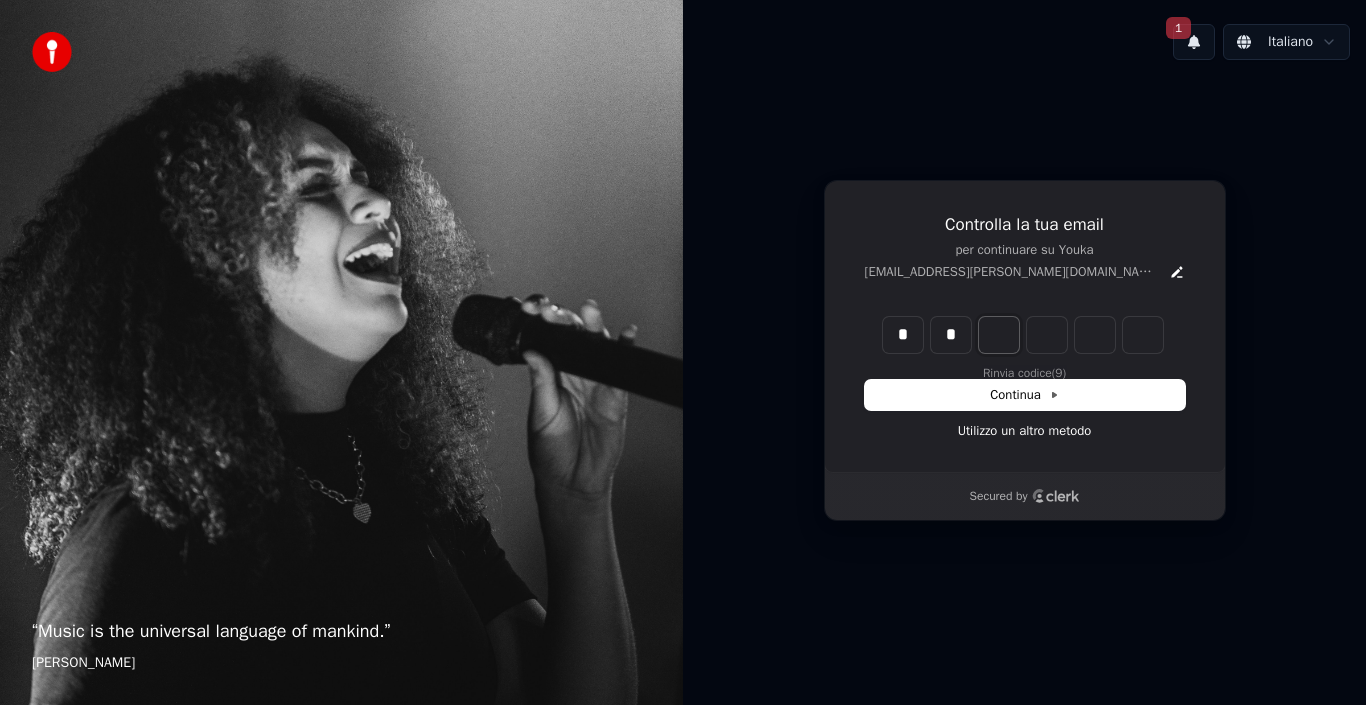 type on "**" 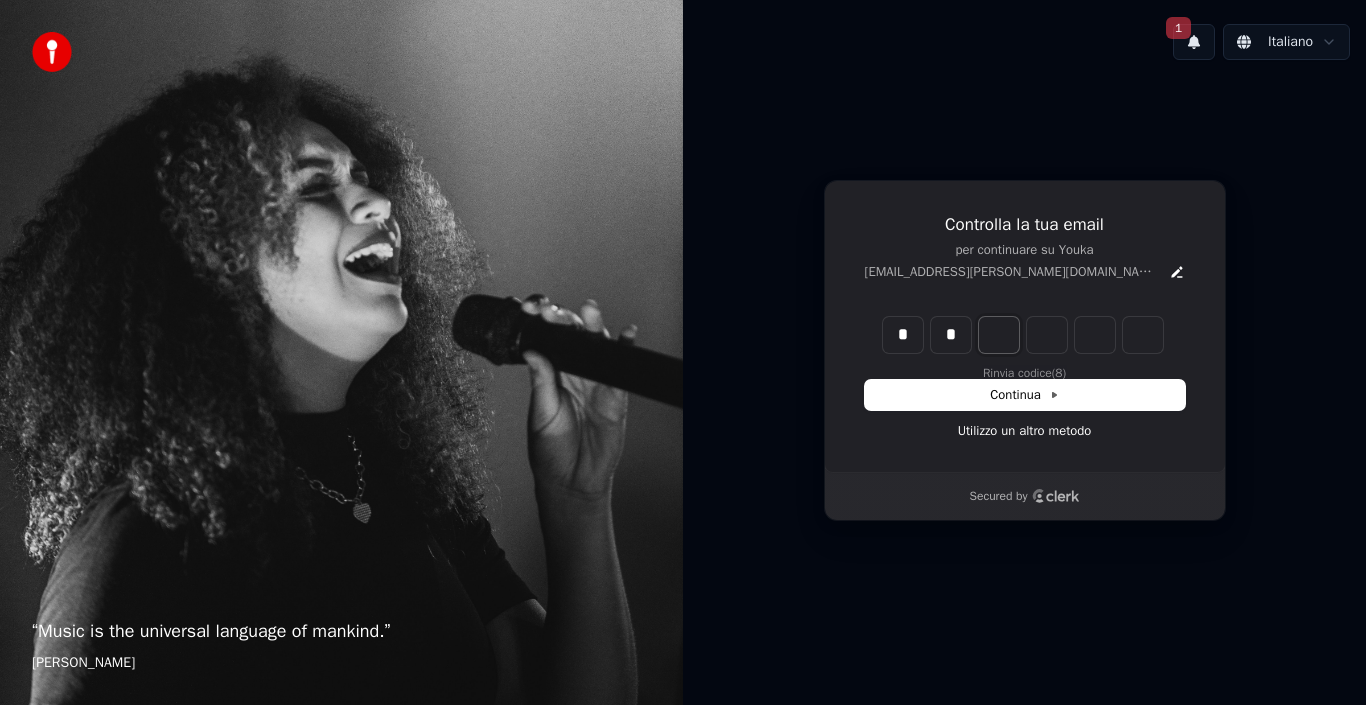 type on "*" 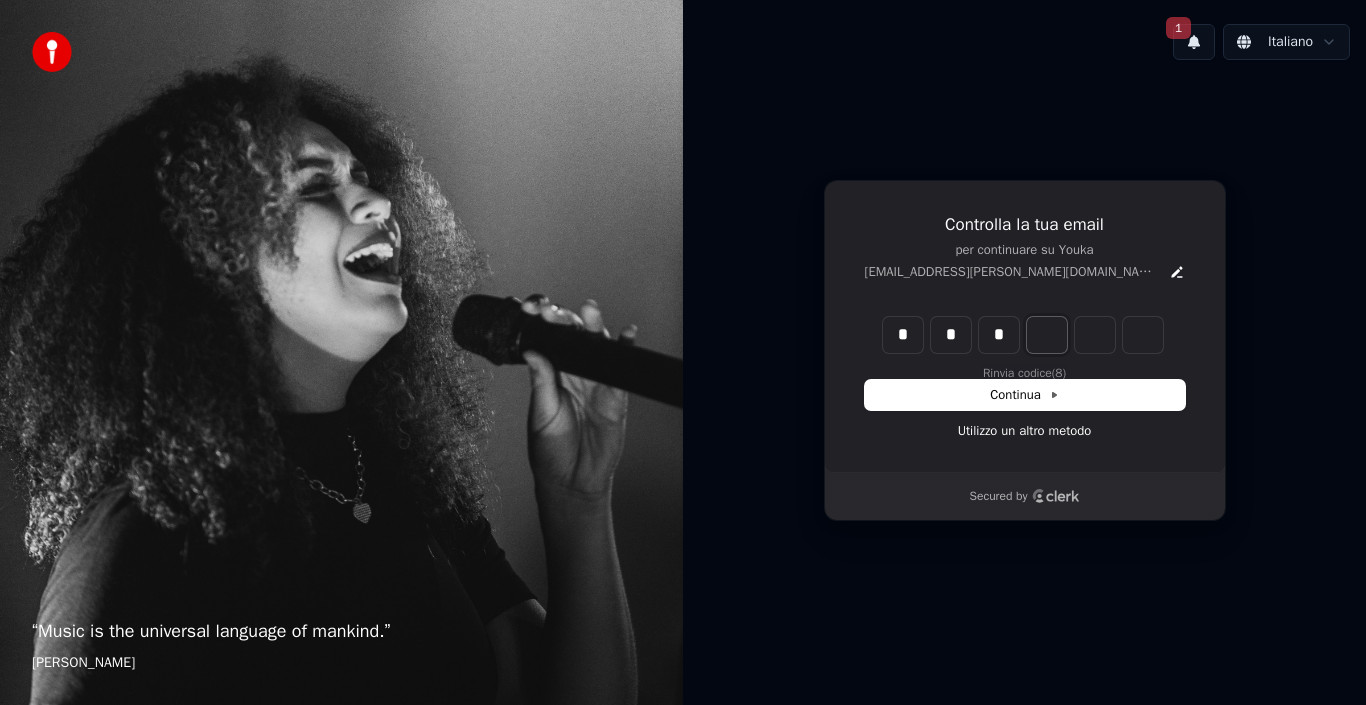 type on "***" 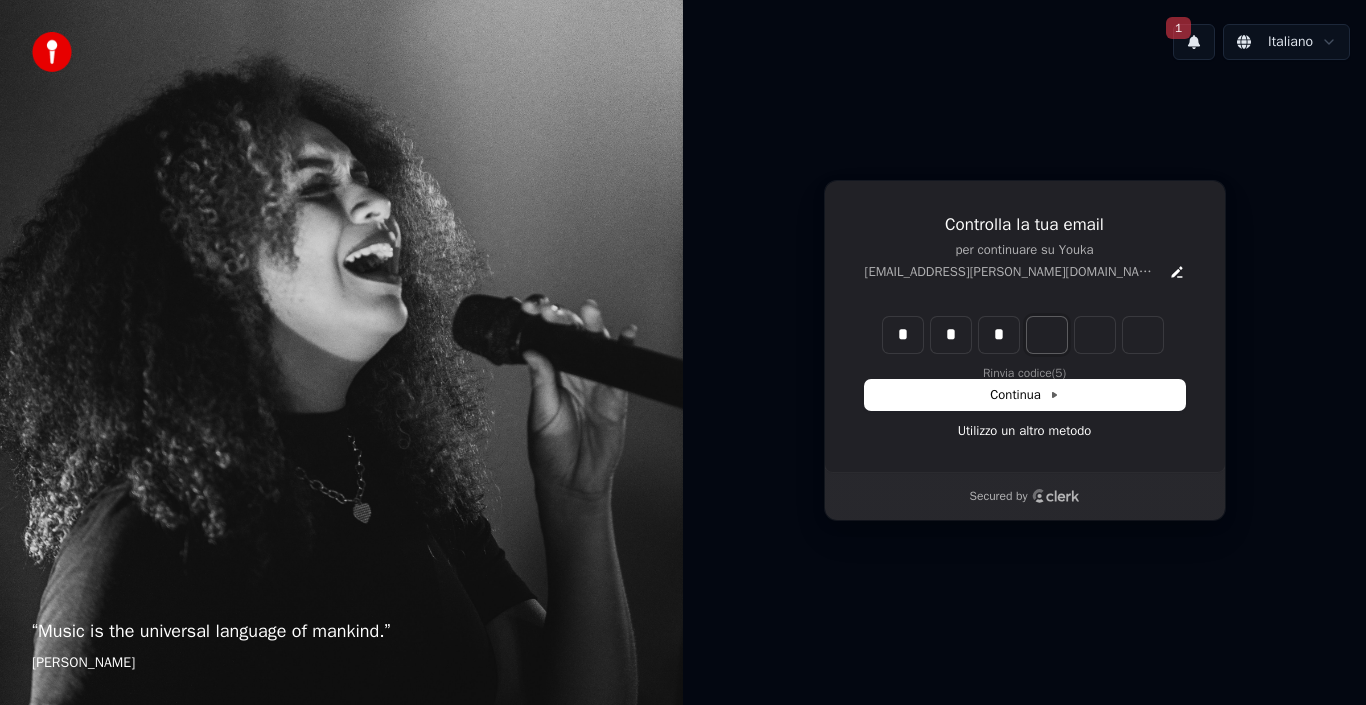 type on "*" 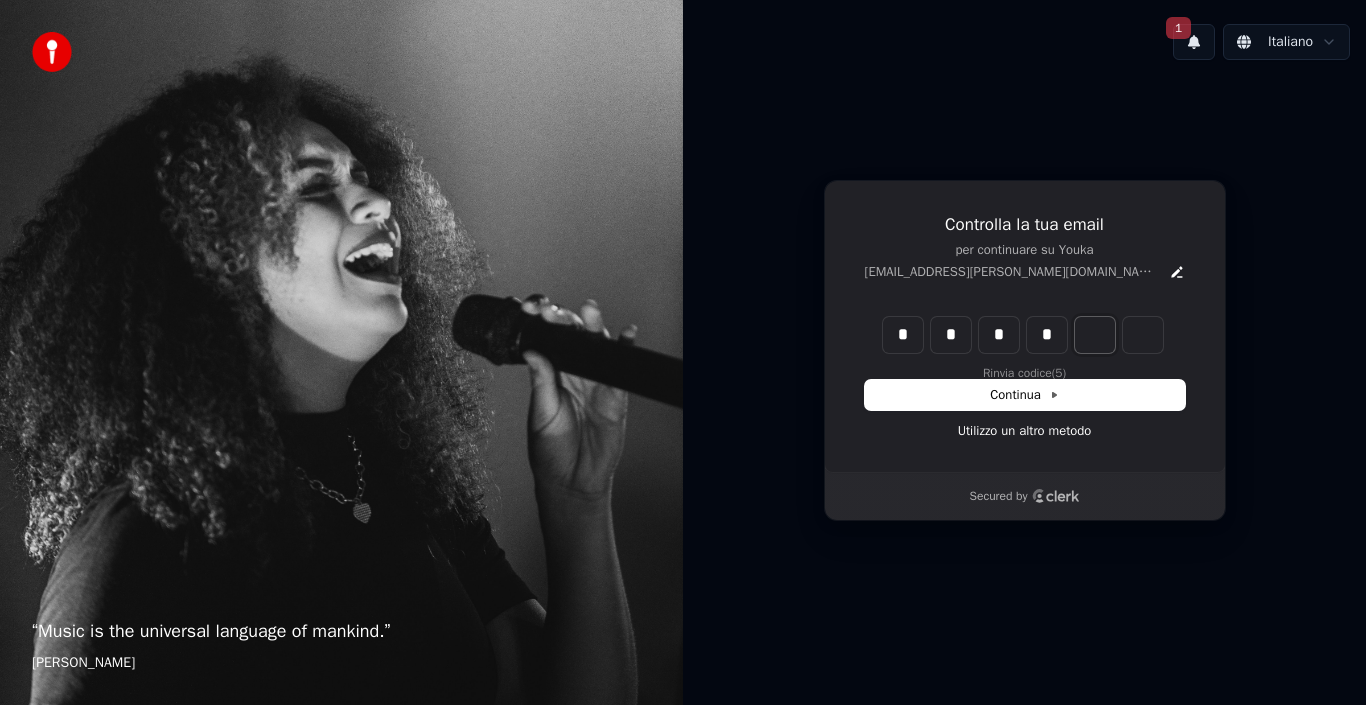 type on "****" 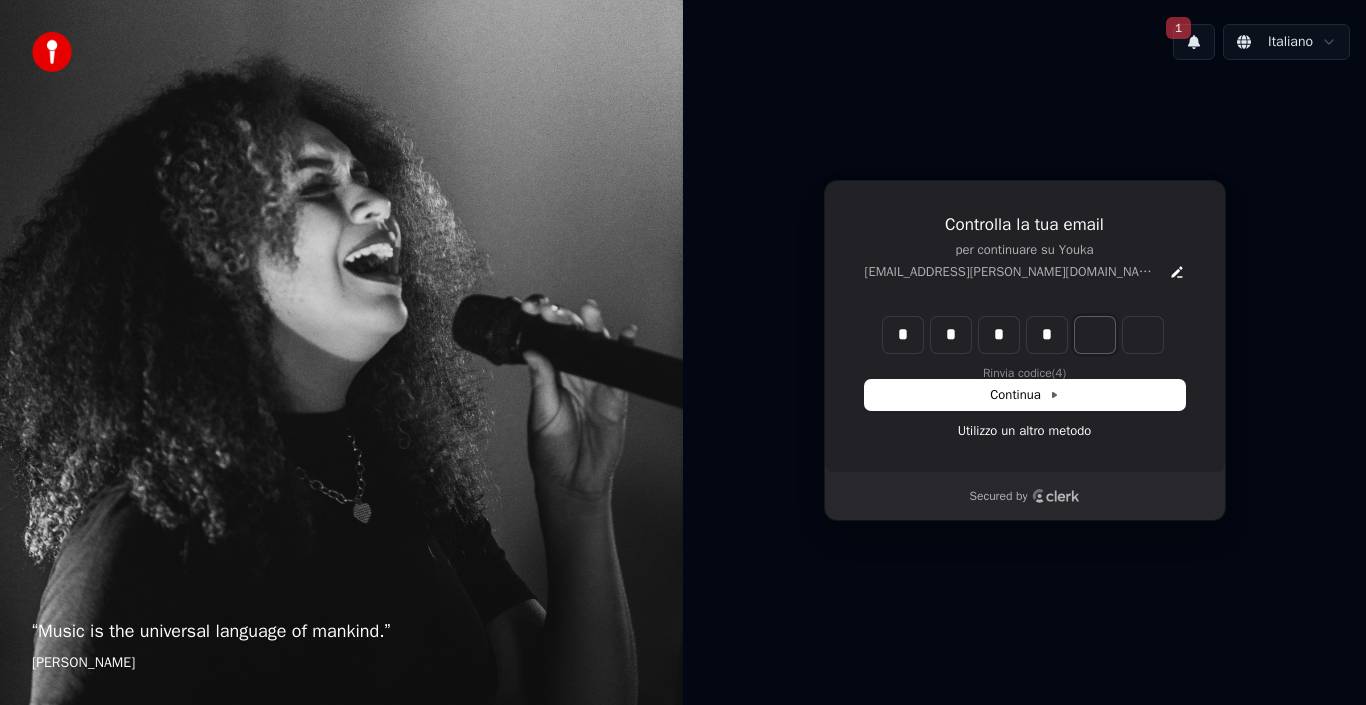 type on "*" 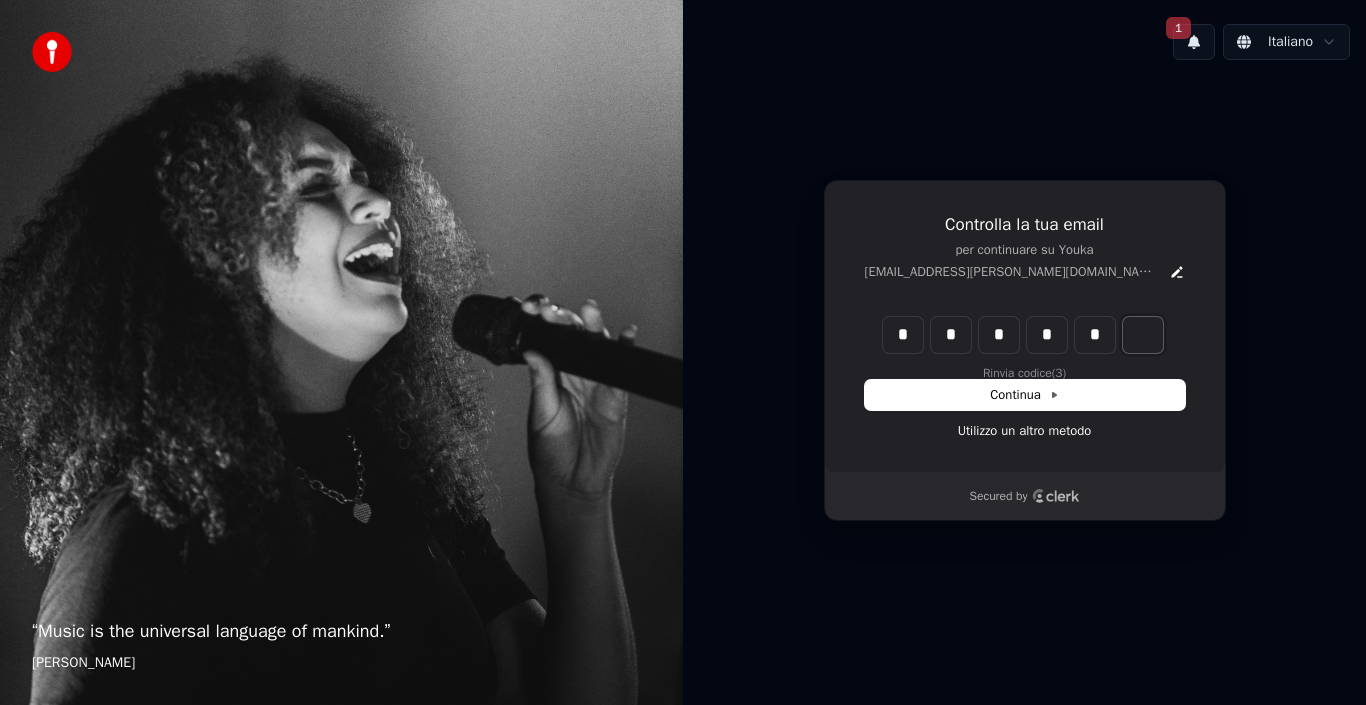 type on "******" 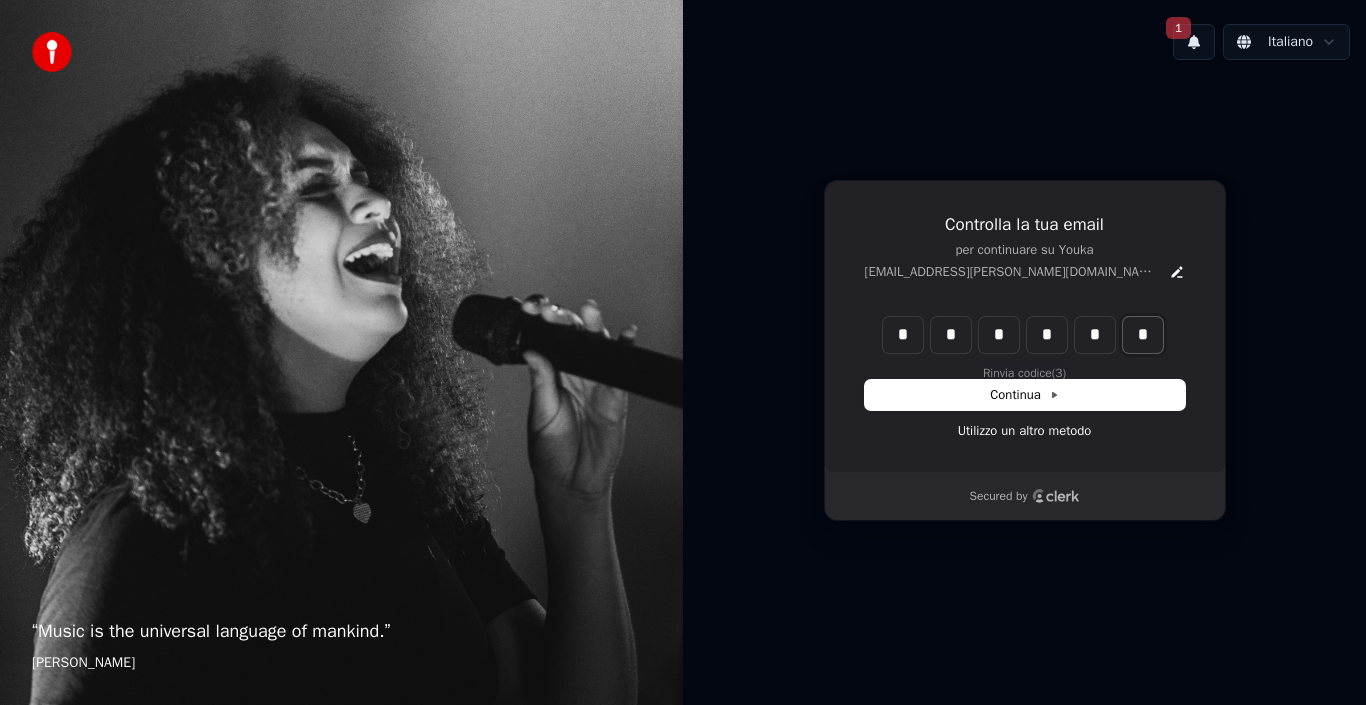 type on "*" 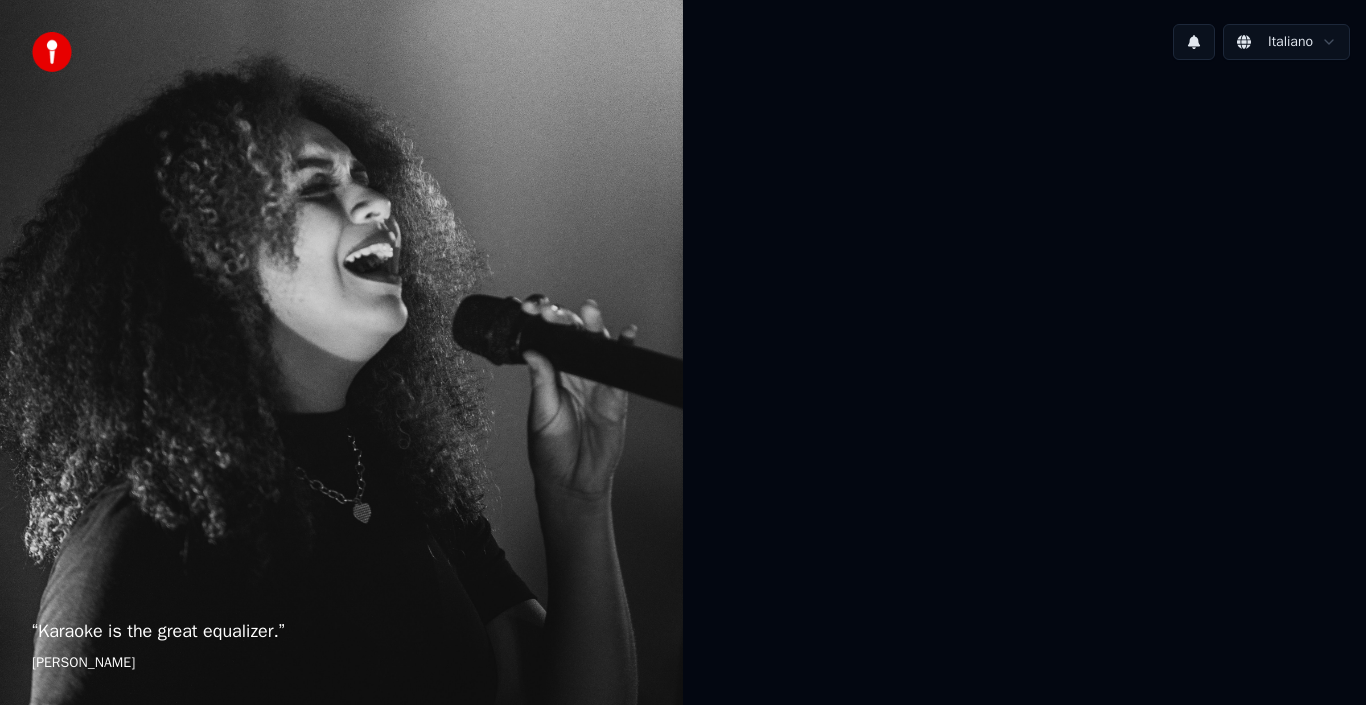 scroll, scrollTop: 0, scrollLeft: 0, axis: both 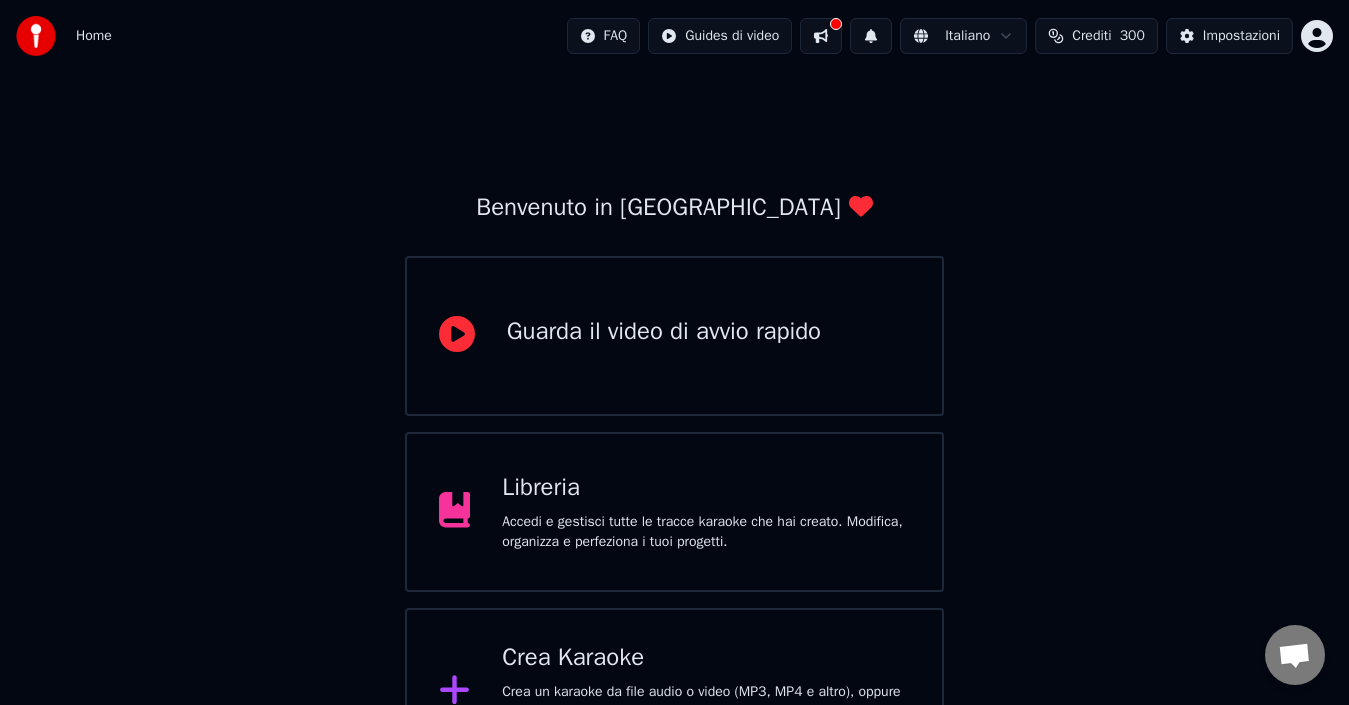 click on "Crea Karaoke" at bounding box center (706, 658) 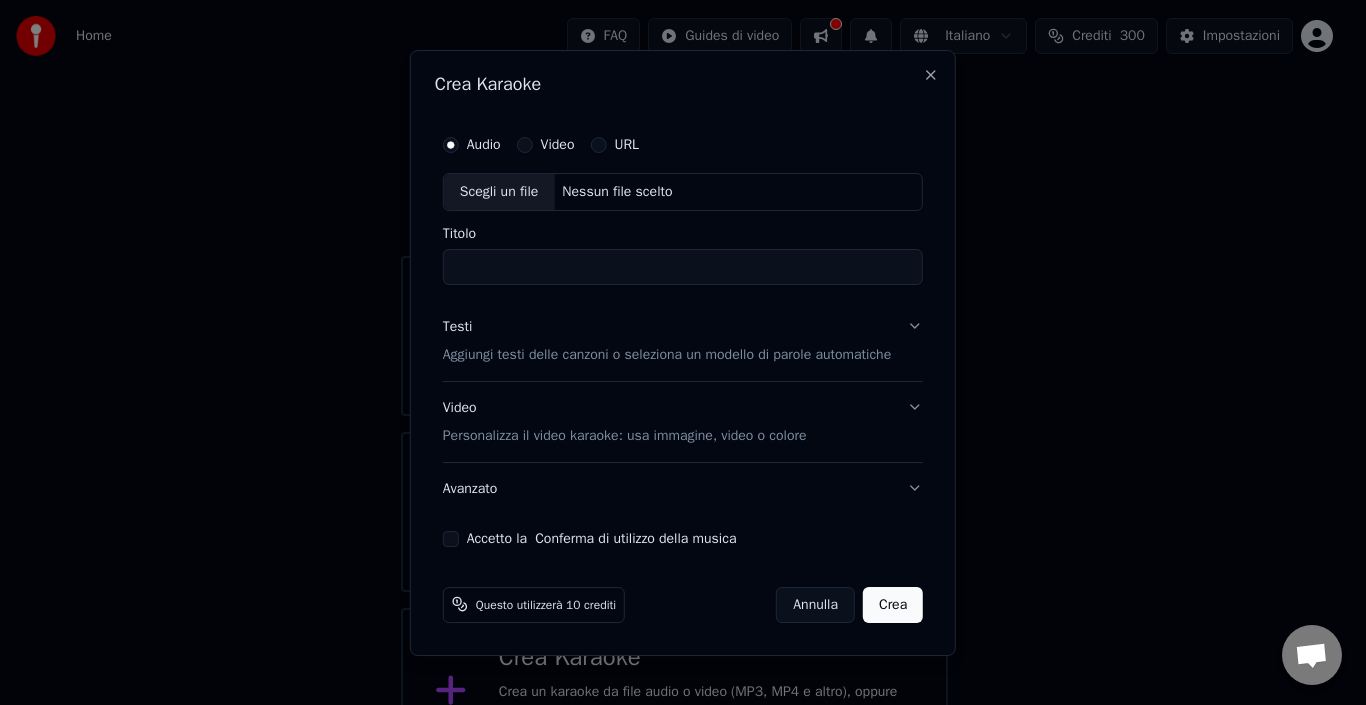 click on "URL" at bounding box center [598, 145] 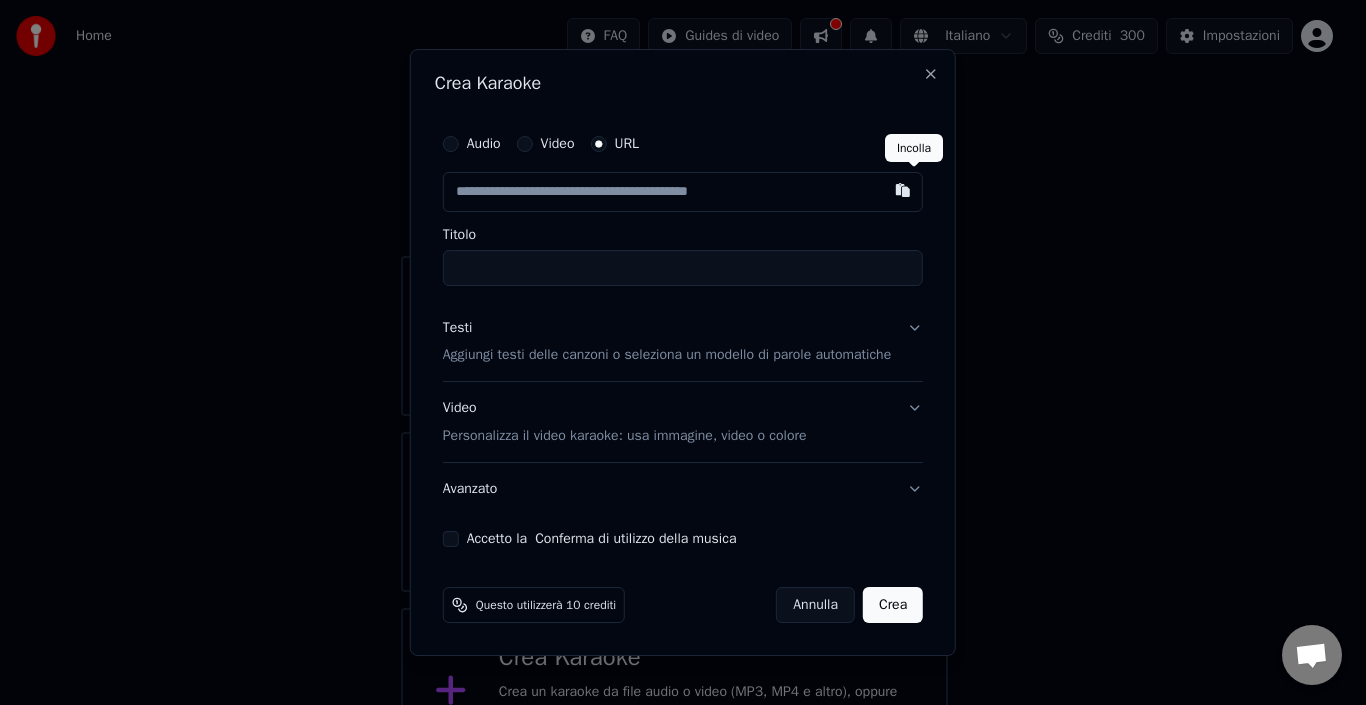 click at bounding box center [903, 190] 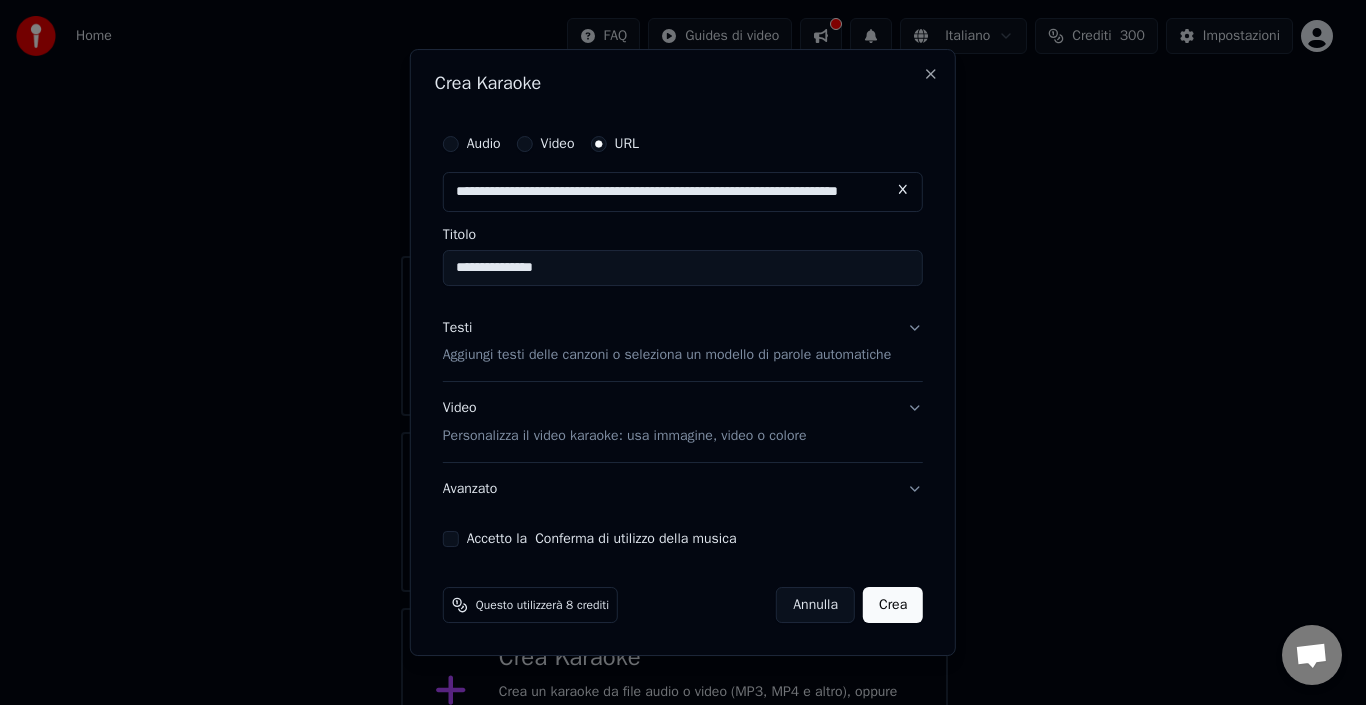 type on "**********" 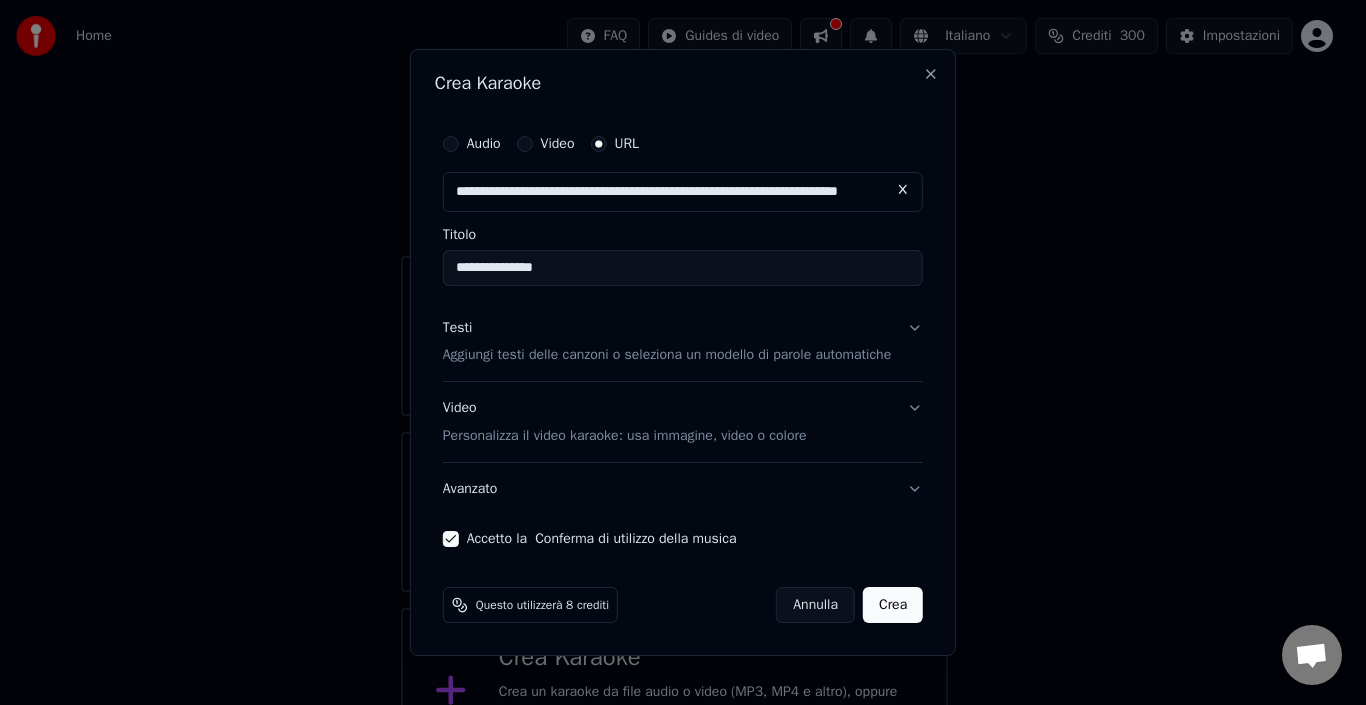 click on "Crea" at bounding box center (893, 605) 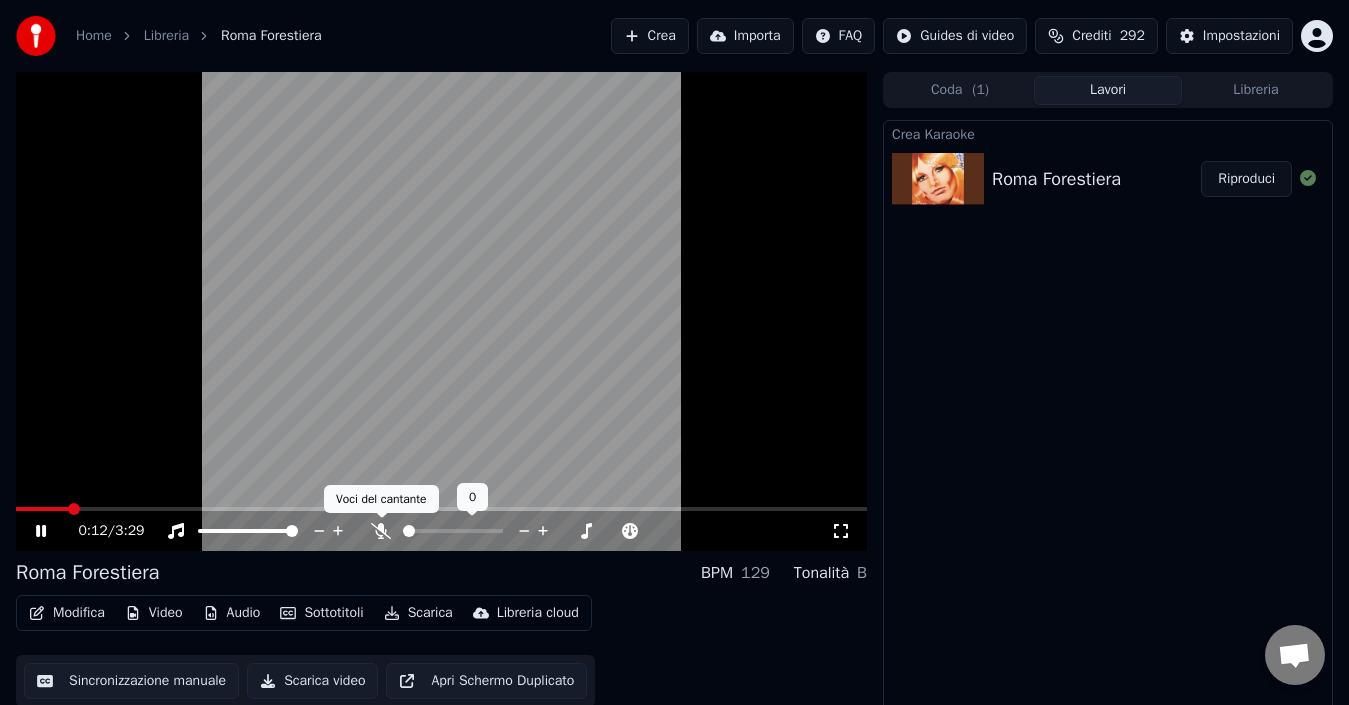 click 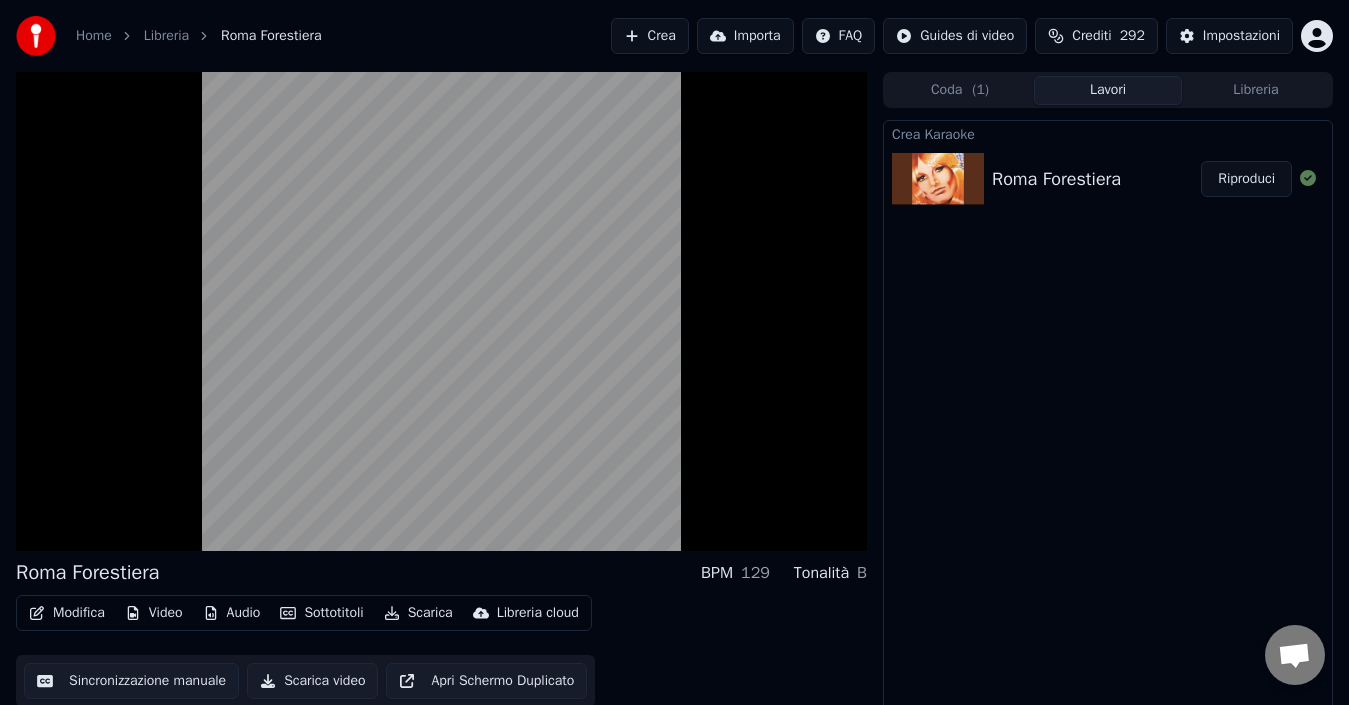 click on "Sottotitoli" at bounding box center [321, 613] 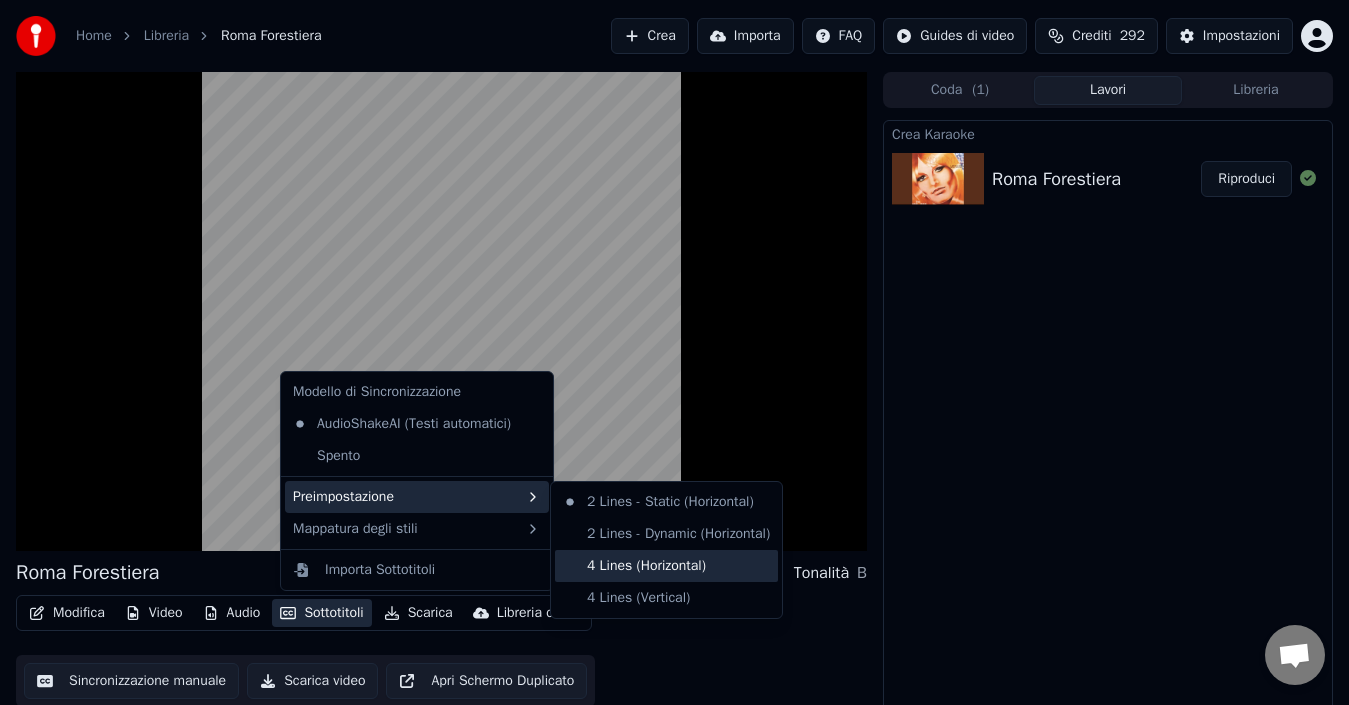 click on "4 Lines (Horizontal)" at bounding box center (666, 566) 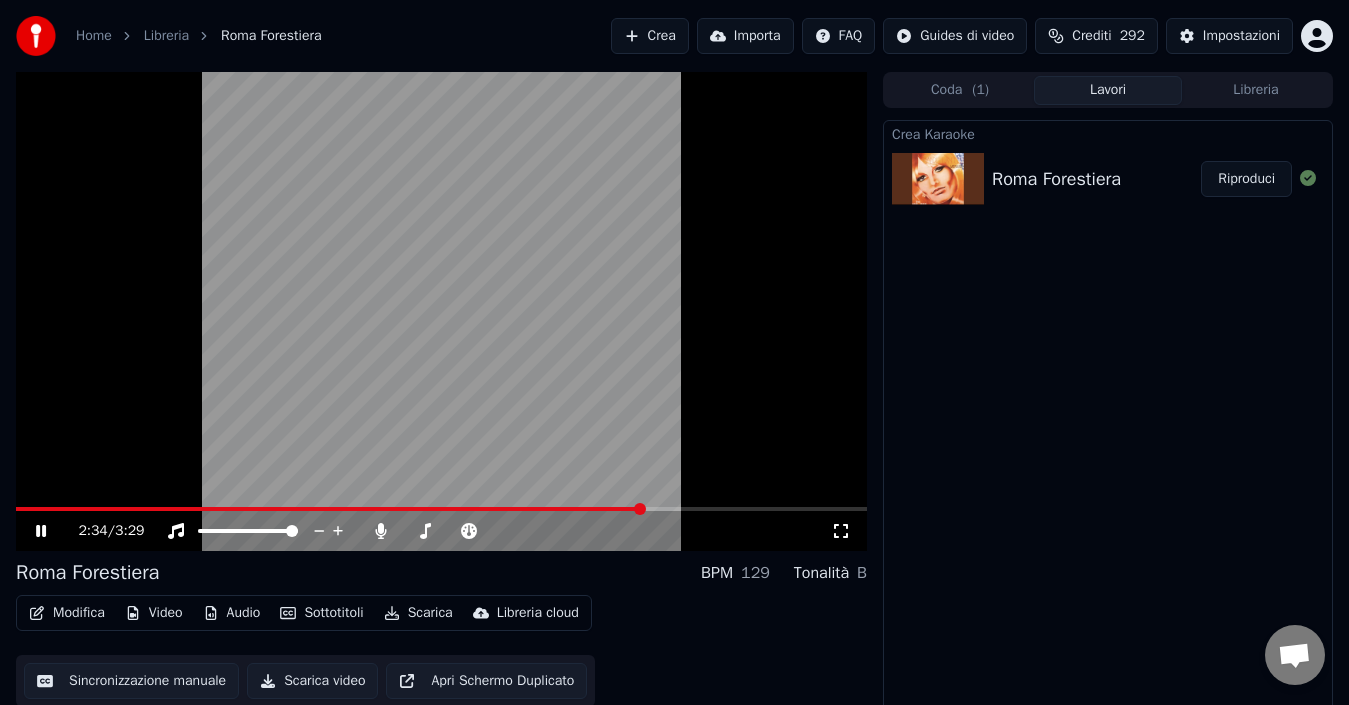 drag, startPoint x: 42, startPoint y: 526, endPoint x: 82, endPoint y: 510, distance: 43.081318 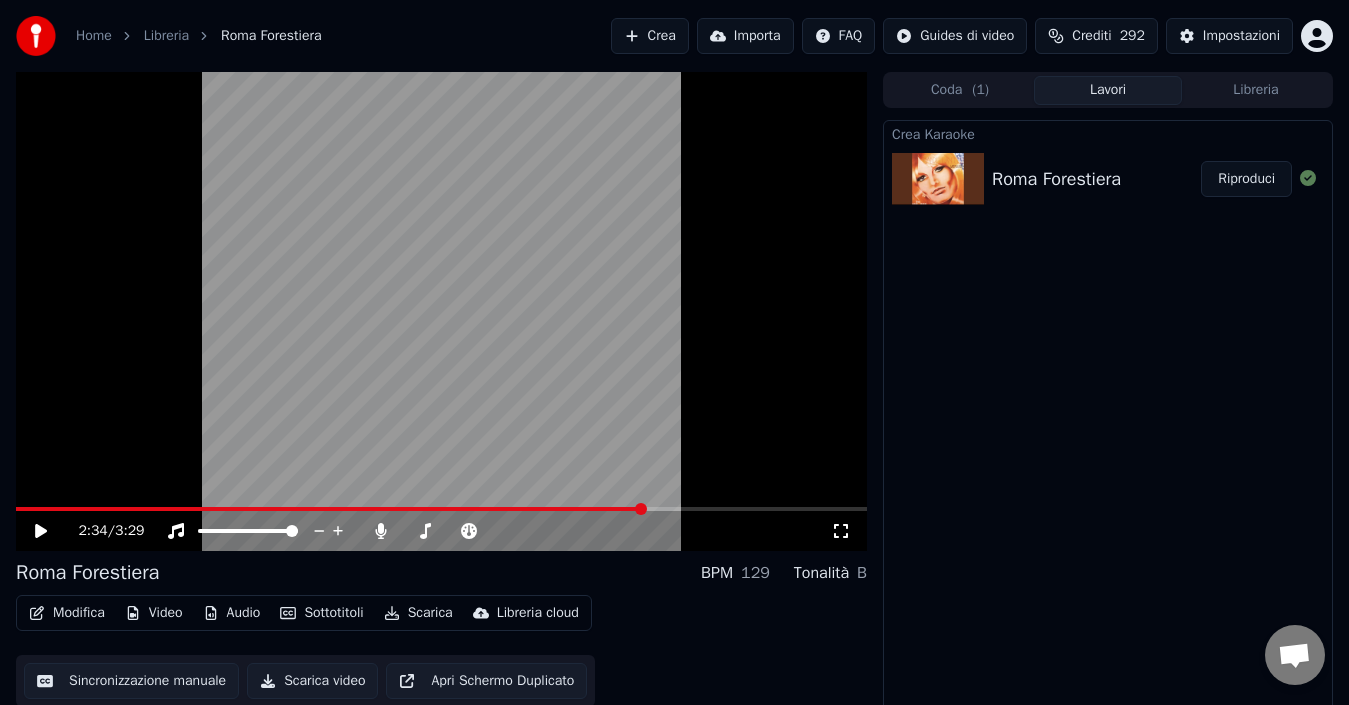 click on "Modifica" at bounding box center [67, 613] 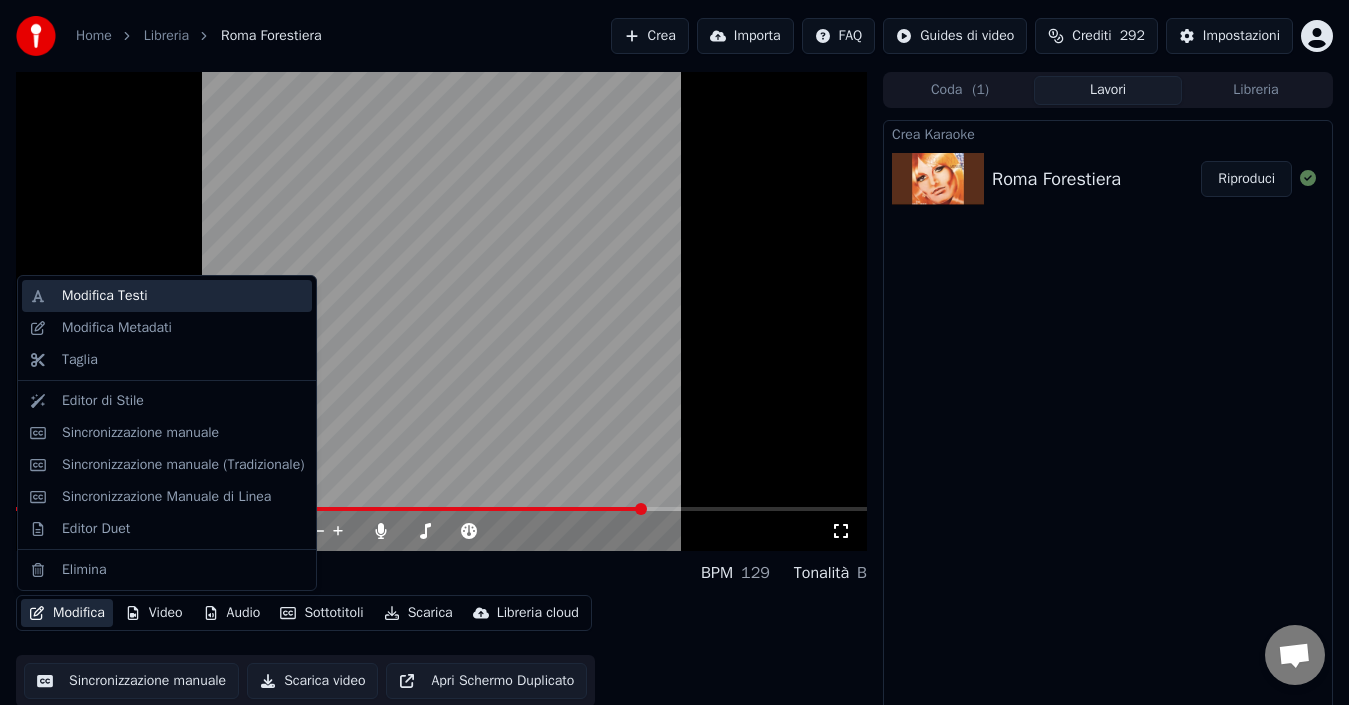 click on "Modifica Testi" at bounding box center (105, 296) 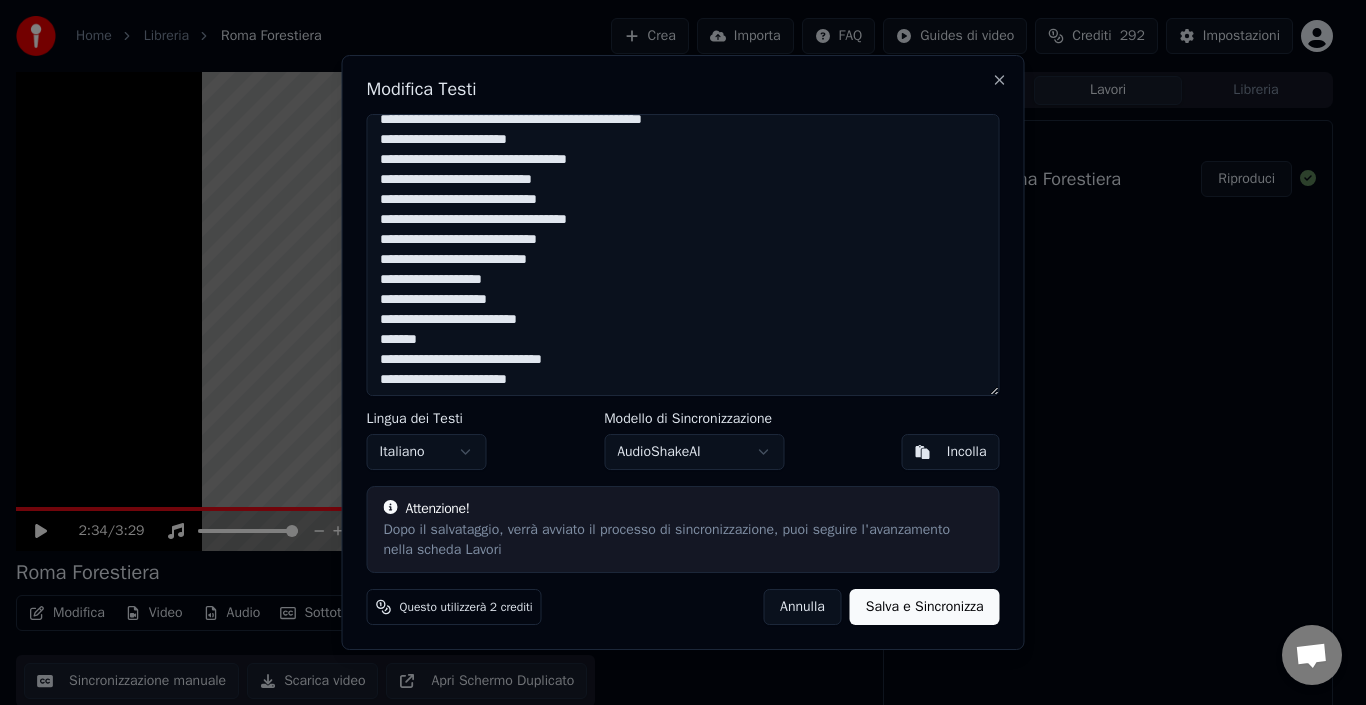 scroll, scrollTop: 515, scrollLeft: 0, axis: vertical 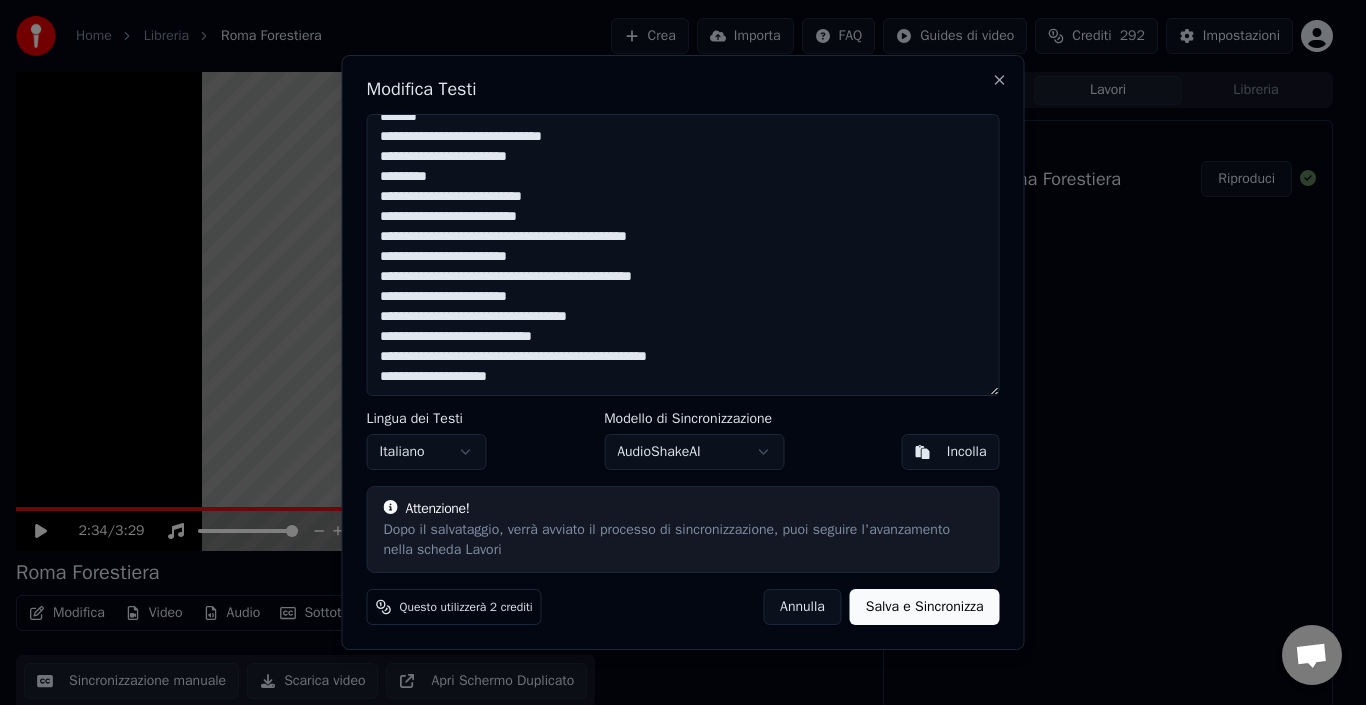 drag, startPoint x: 373, startPoint y: 128, endPoint x: 778, endPoint y: 412, distance: 494.6524 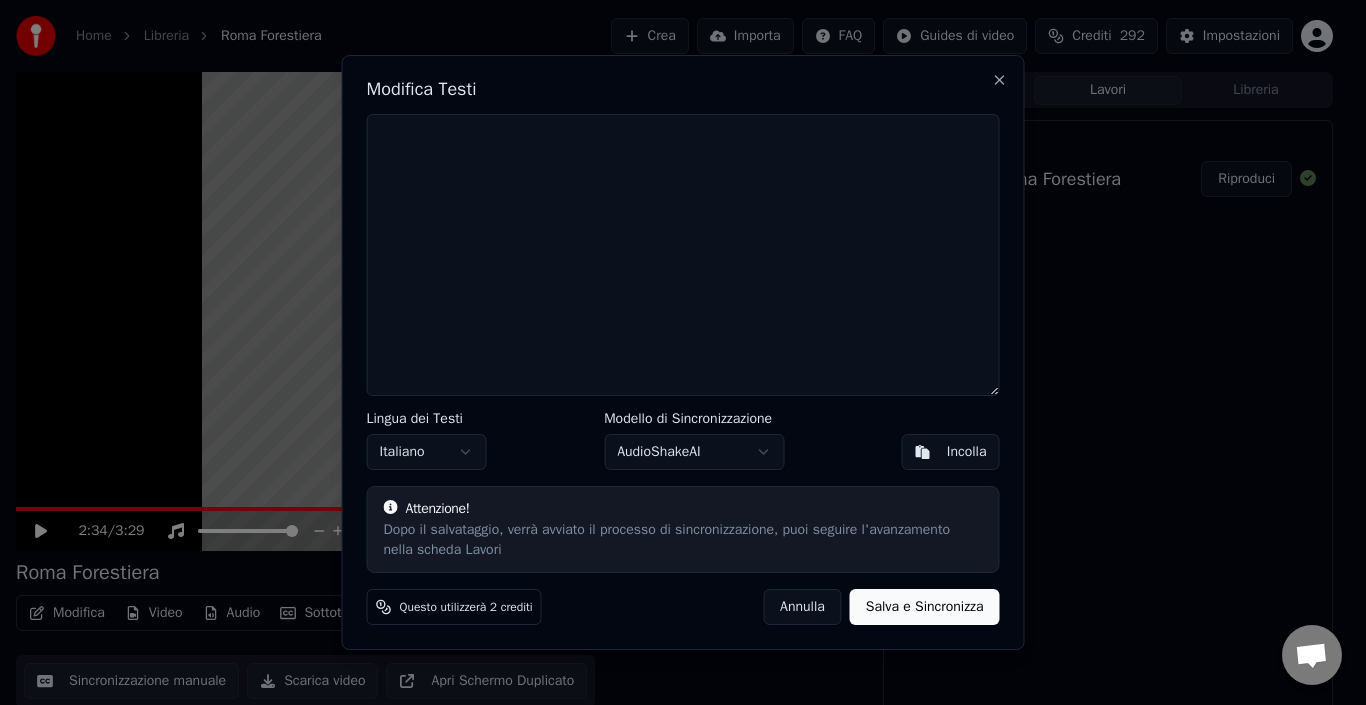 scroll, scrollTop: 0, scrollLeft: 0, axis: both 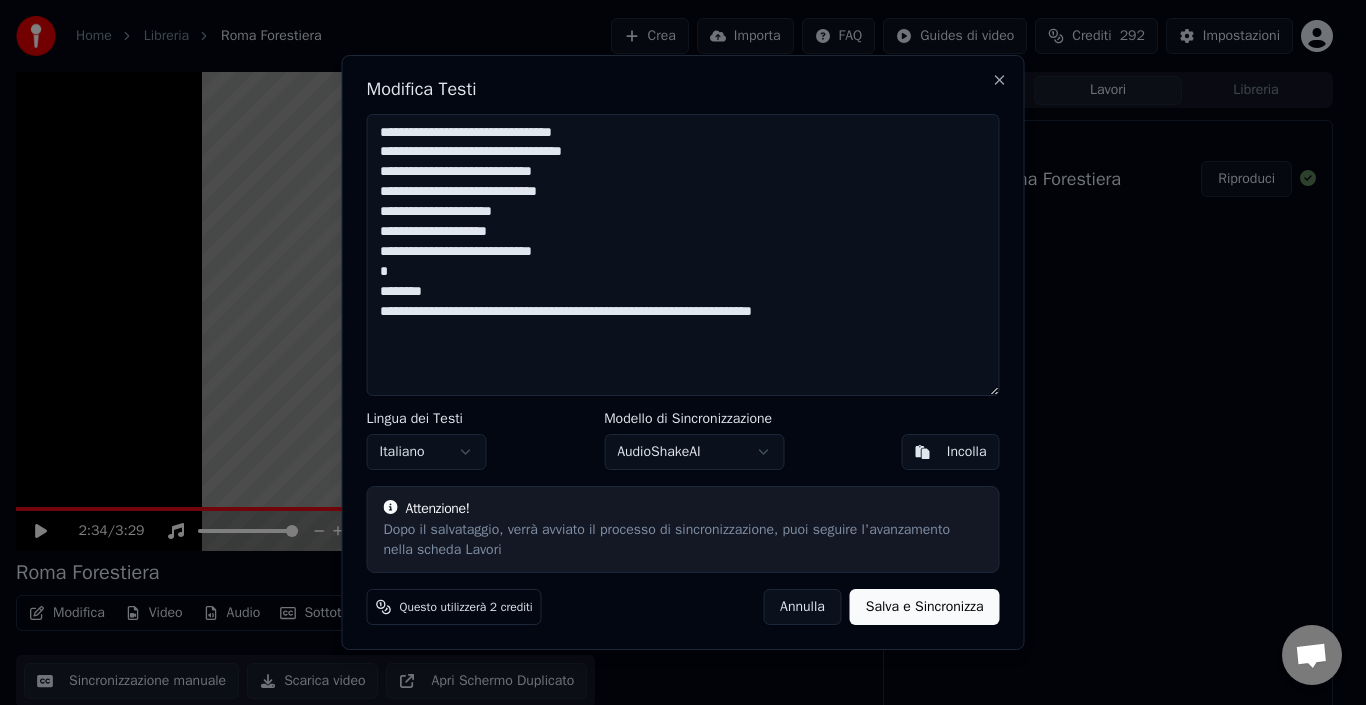 drag, startPoint x: 789, startPoint y: 321, endPoint x: 390, endPoint y: 281, distance: 401 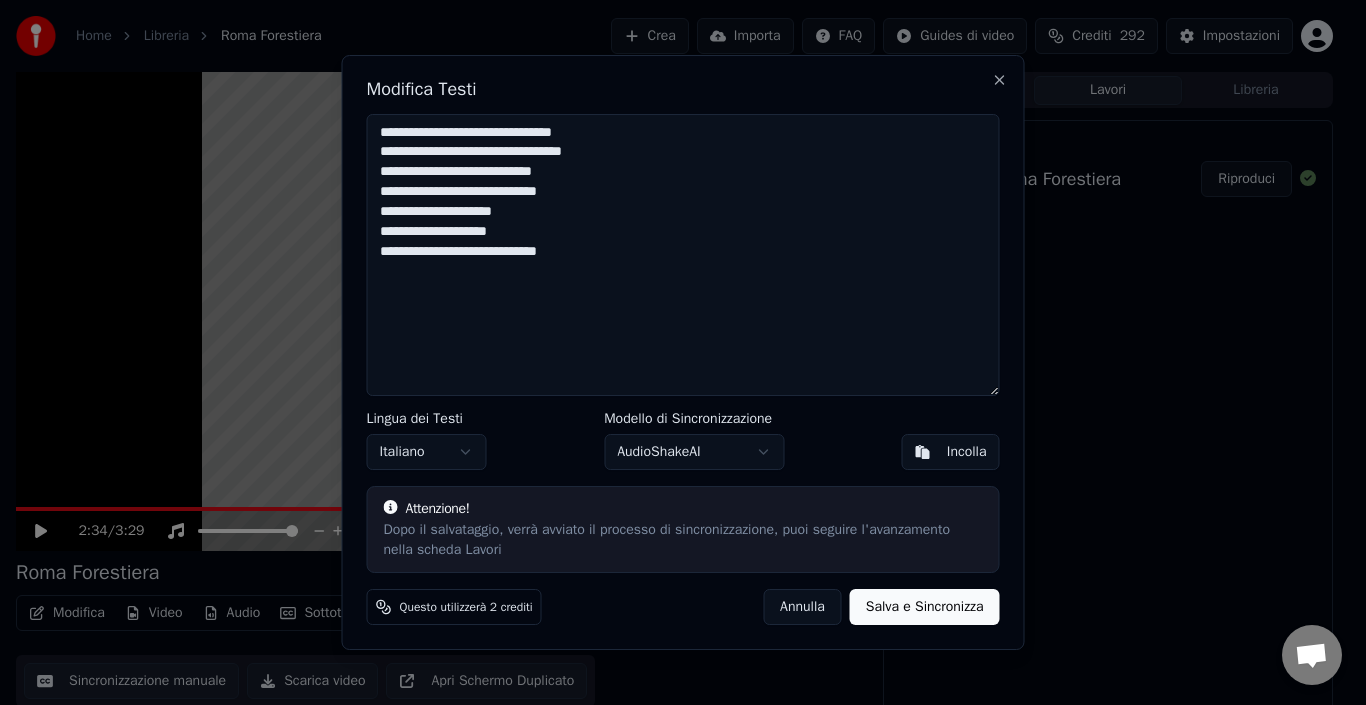 click on "**********" at bounding box center (683, 353) 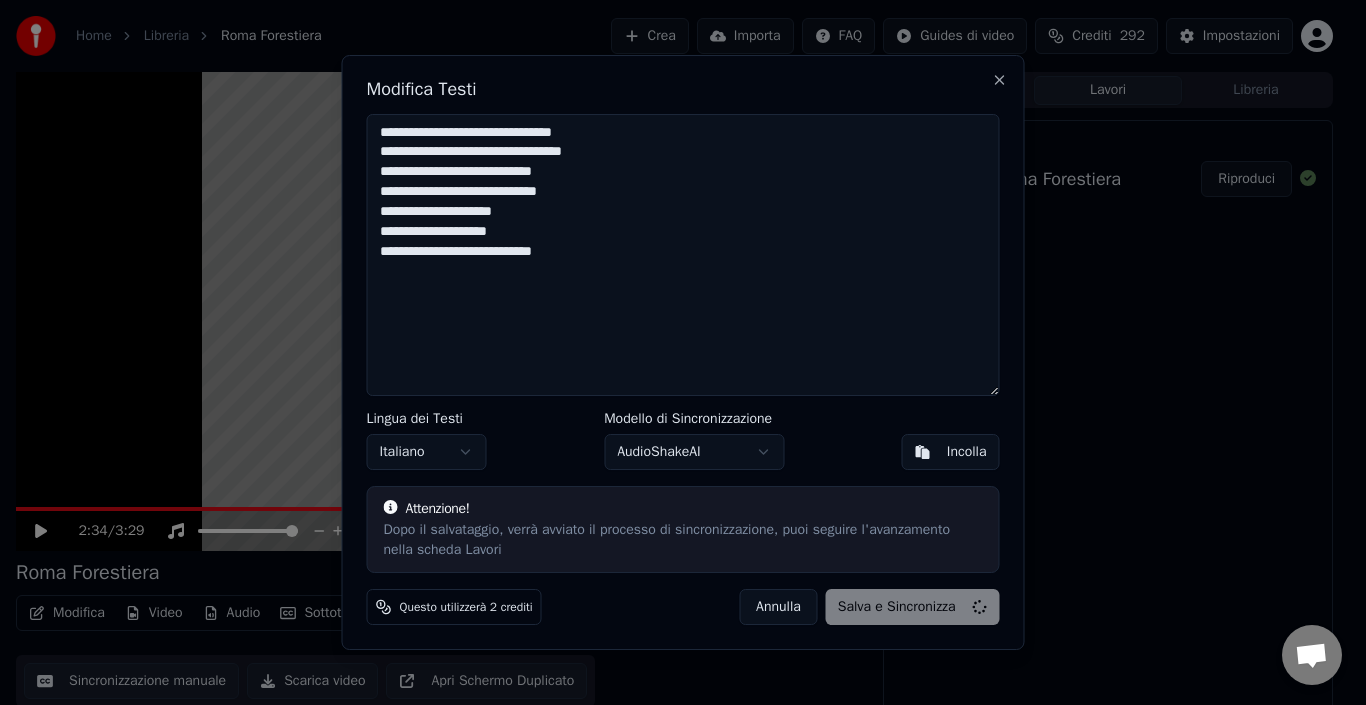 type on "**********" 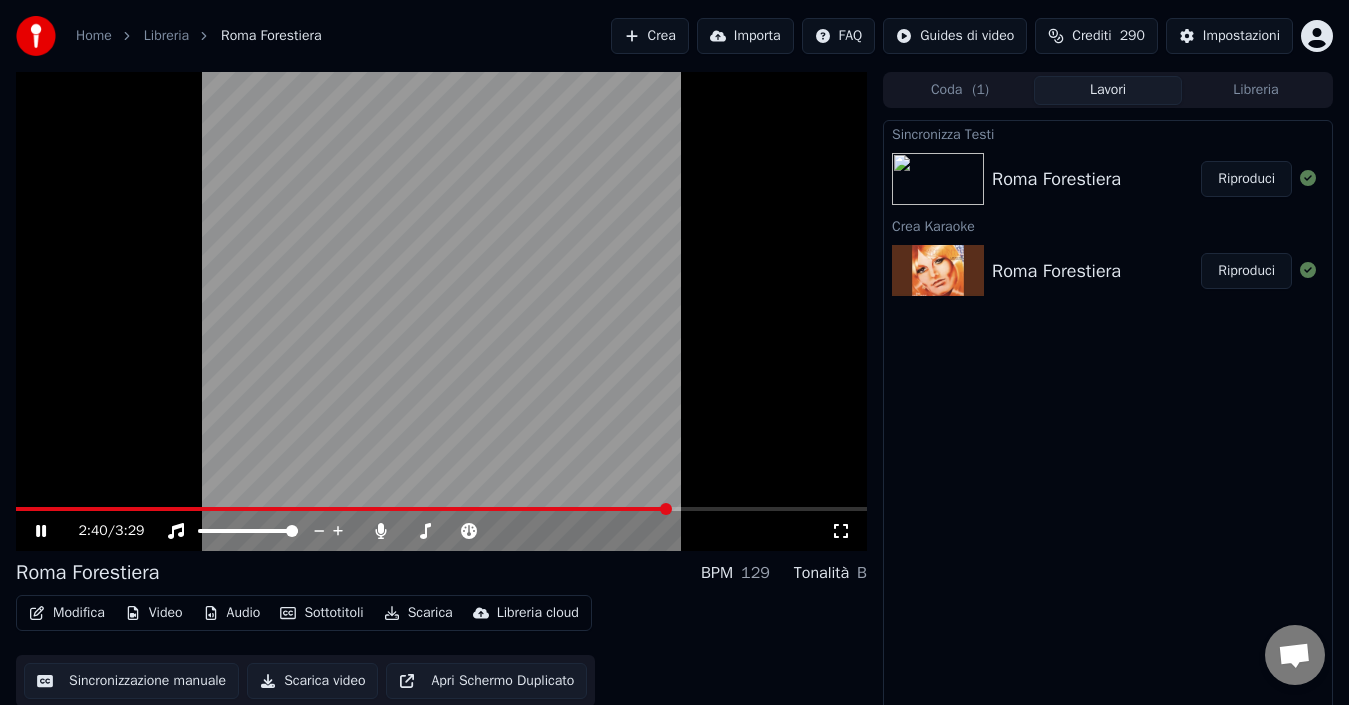 click 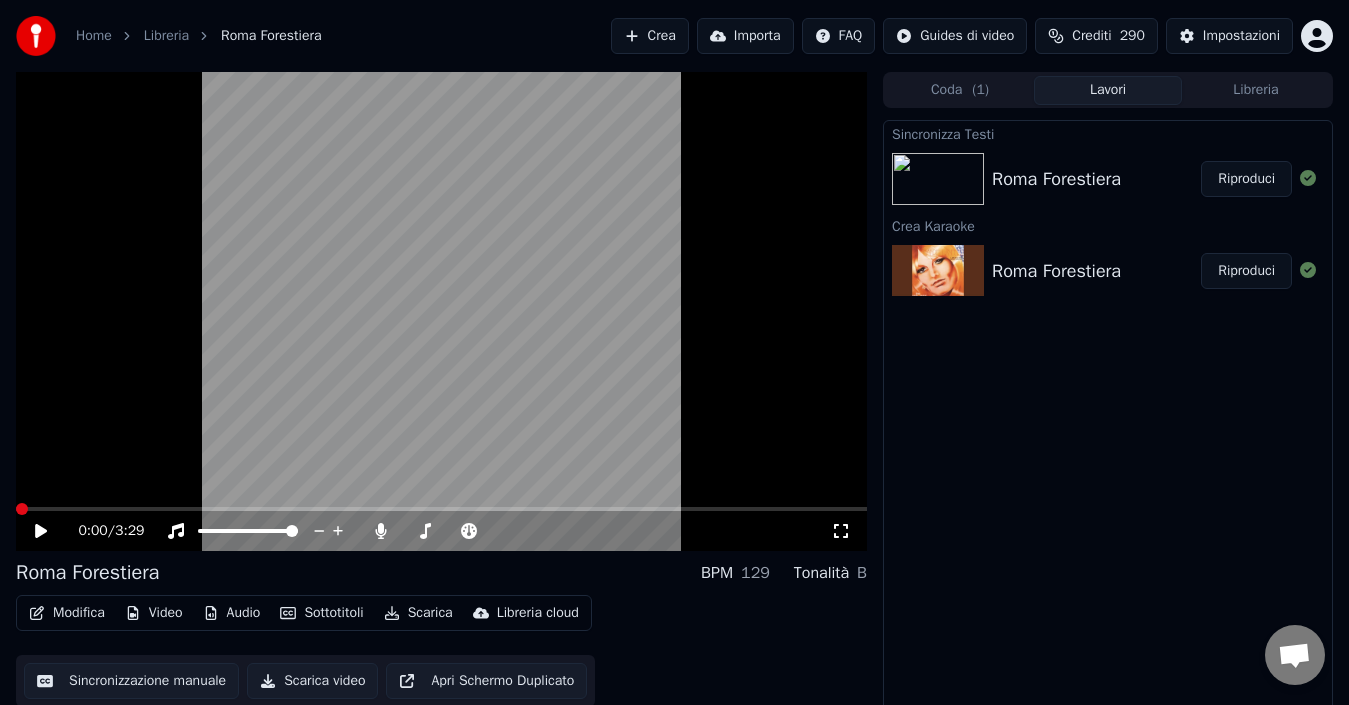 click at bounding box center (16, 509) 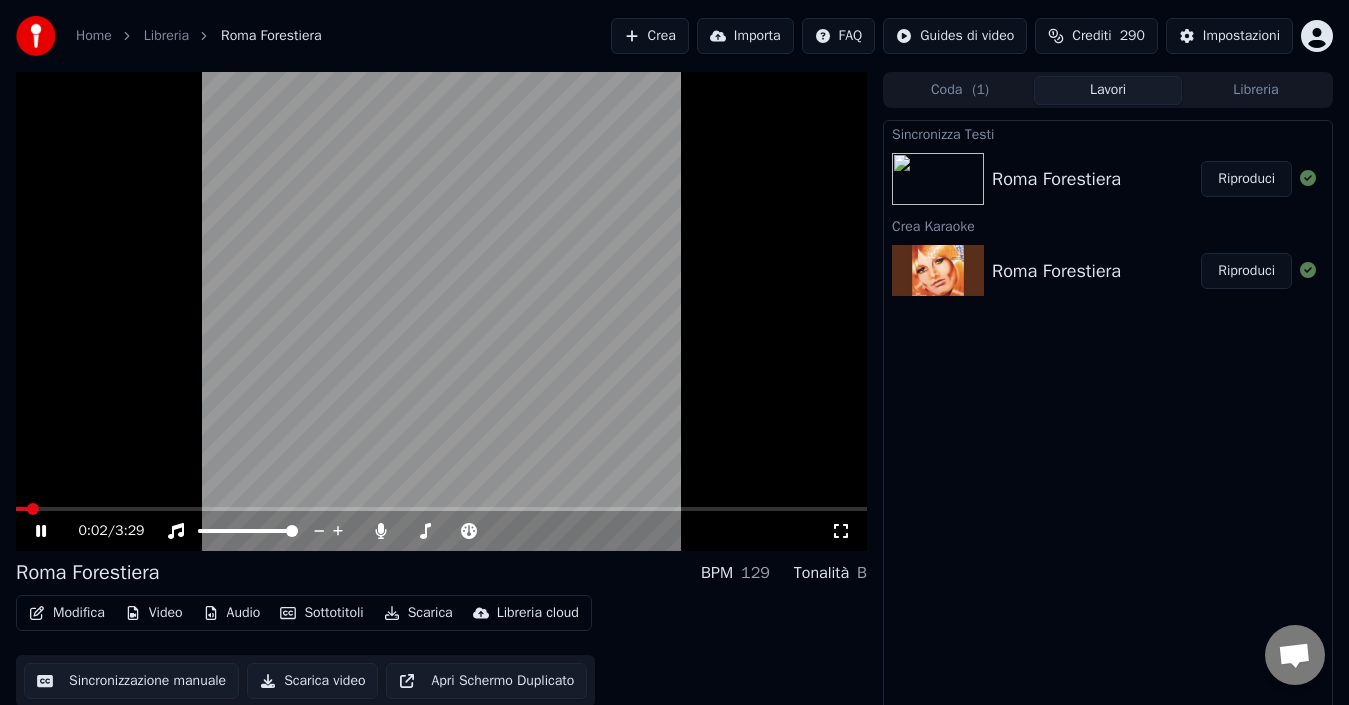 click on "Riproduci" at bounding box center (1246, 179) 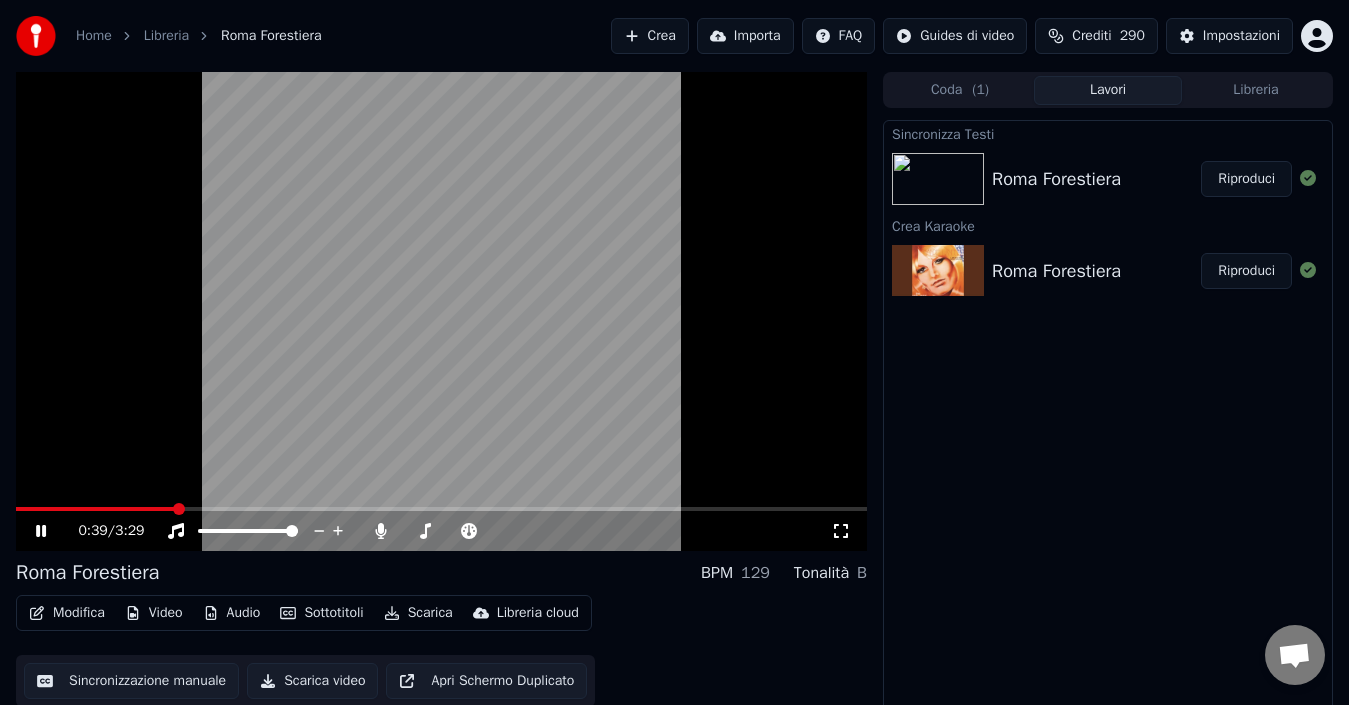 click 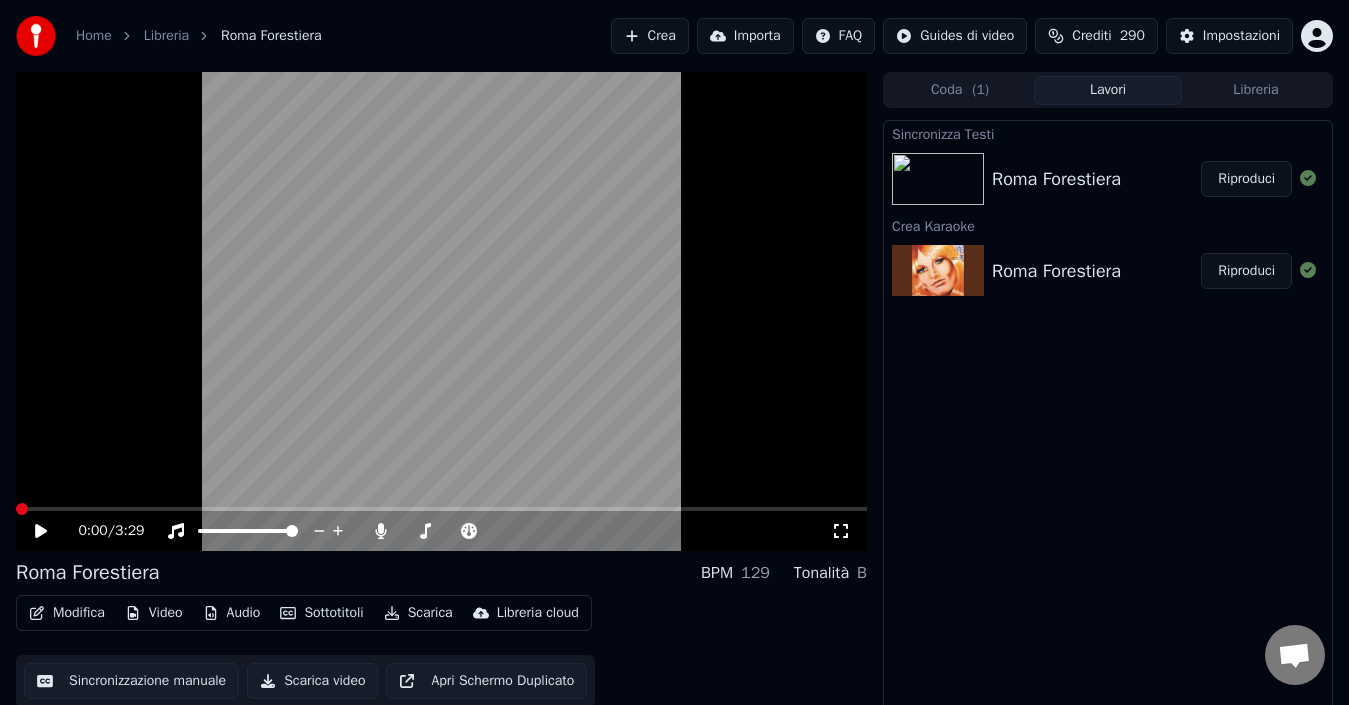 click at bounding box center [22, 509] 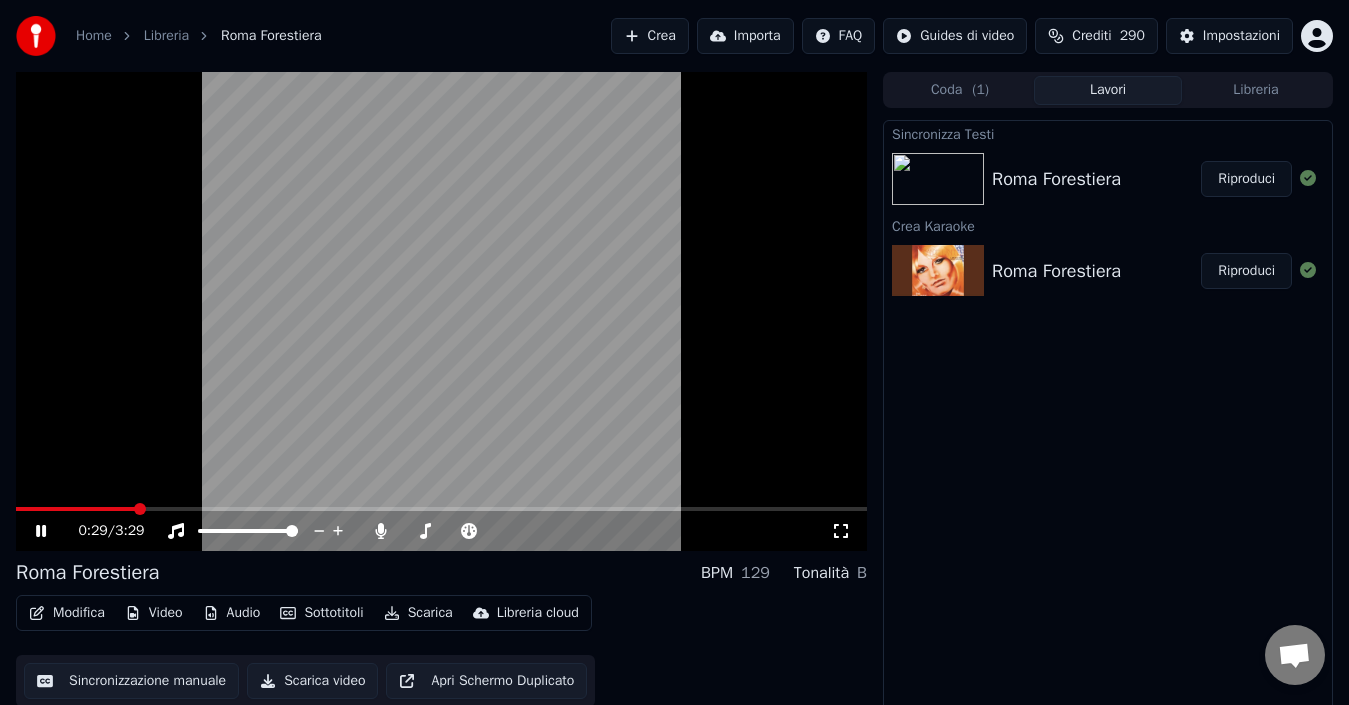 click 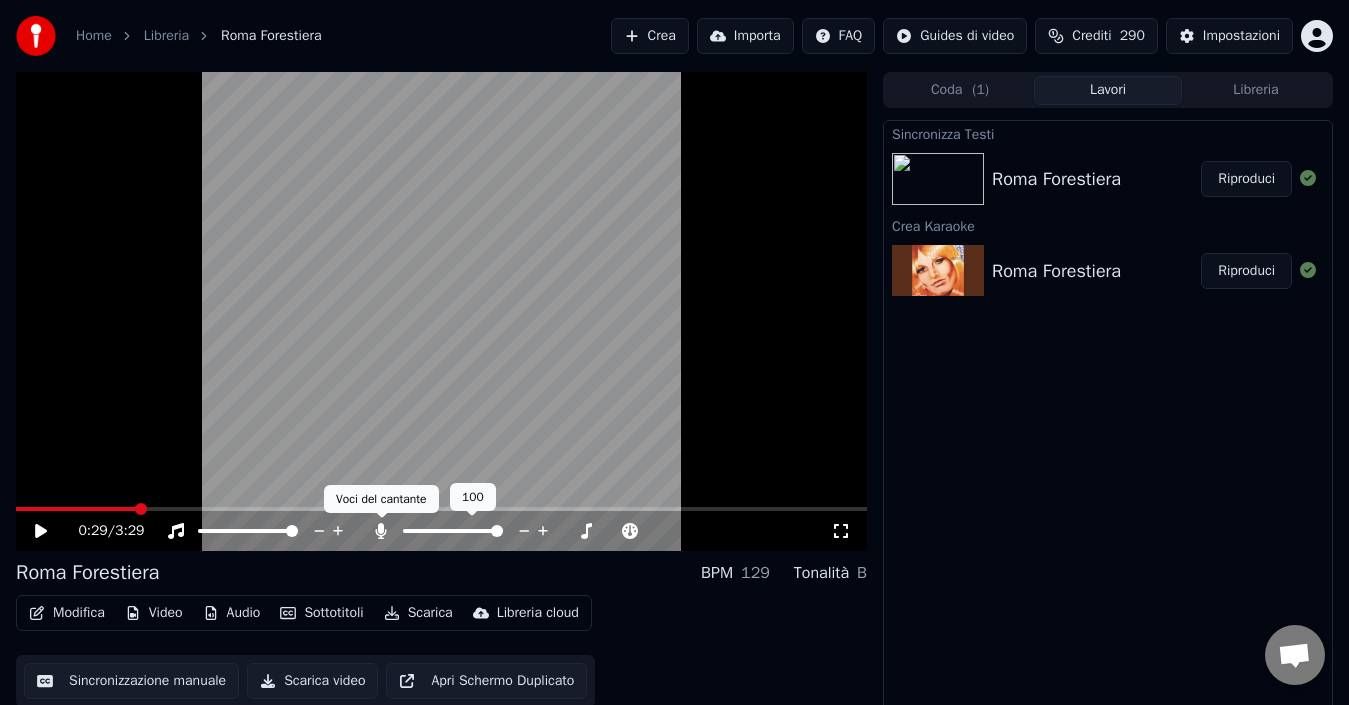 click 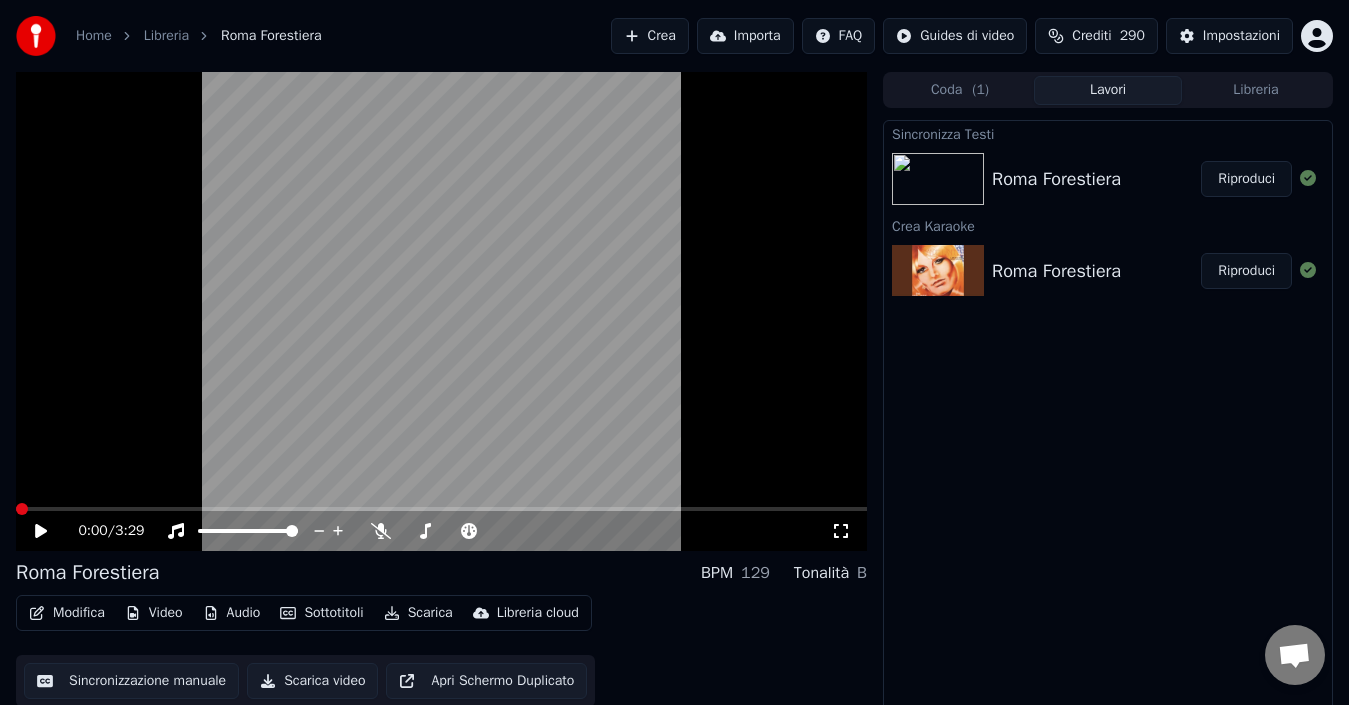 click at bounding box center (22, 509) 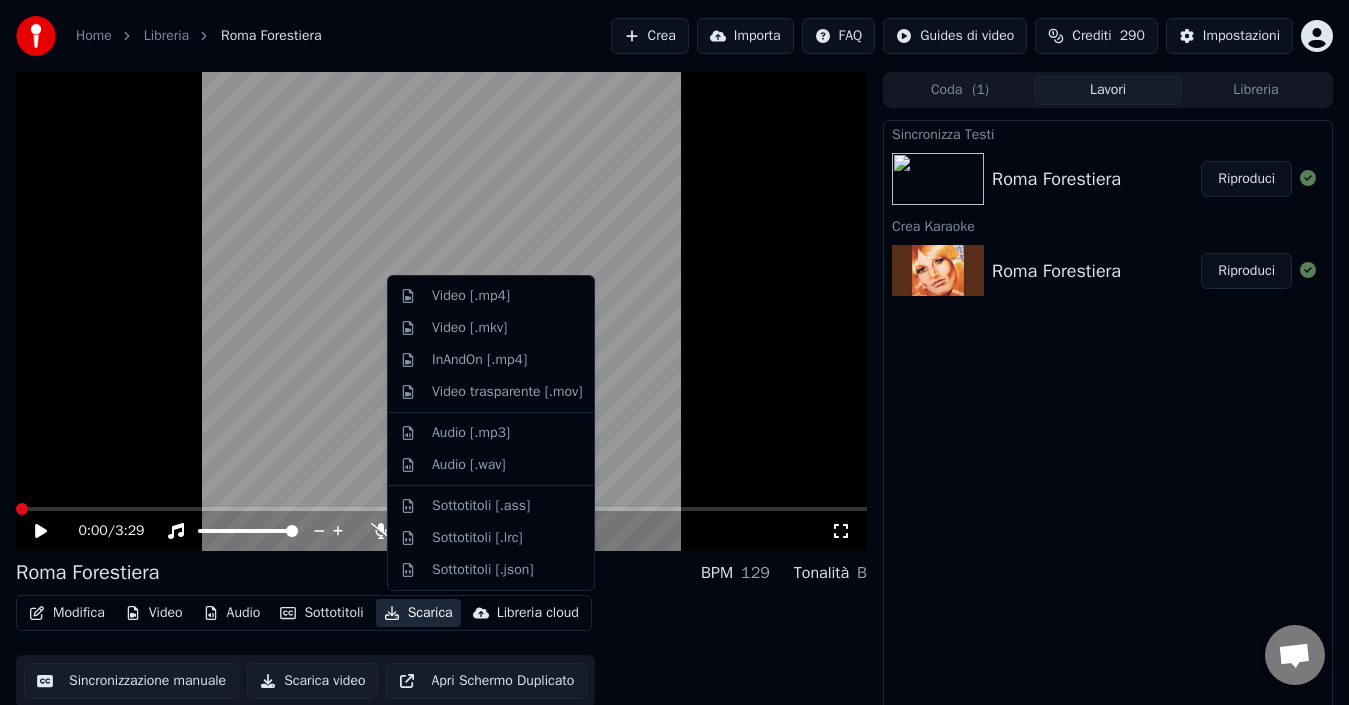 click on "Scarica" at bounding box center [418, 613] 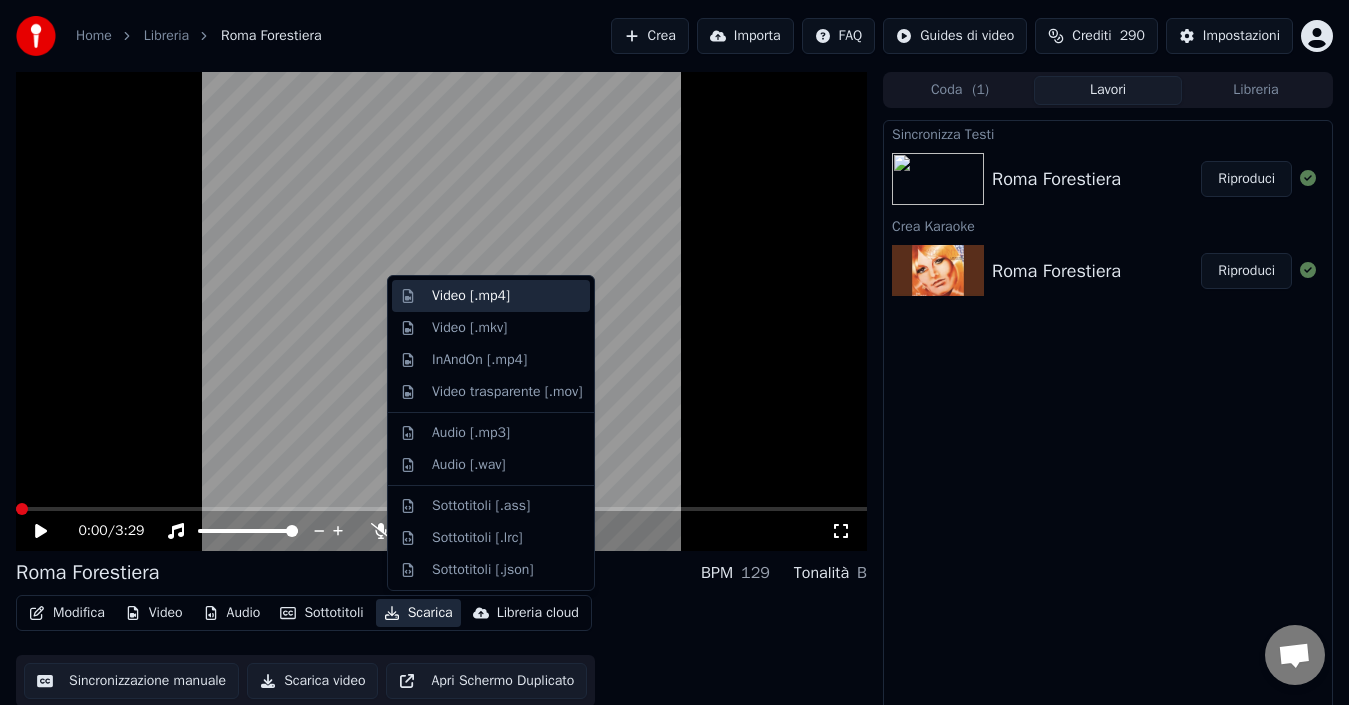 click on "Video [.mp4]" at bounding box center (471, 296) 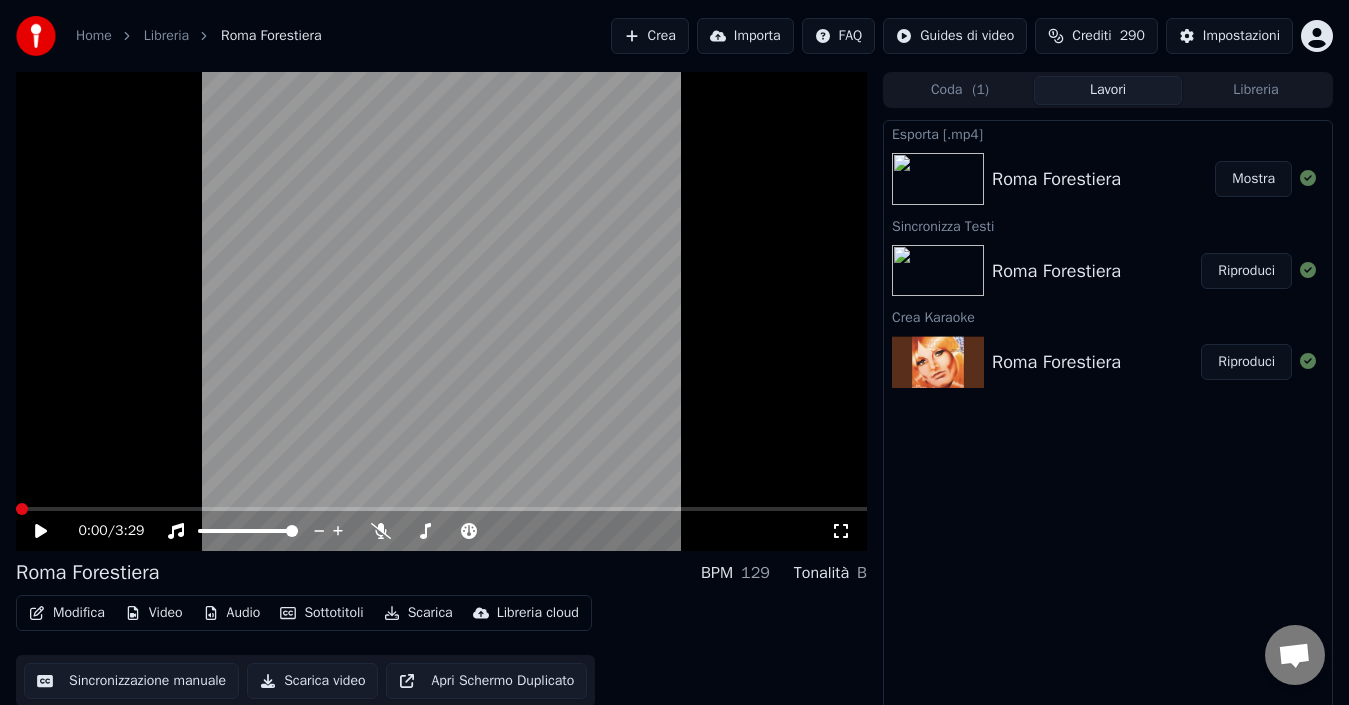click on "Mostra" at bounding box center (1253, 179) 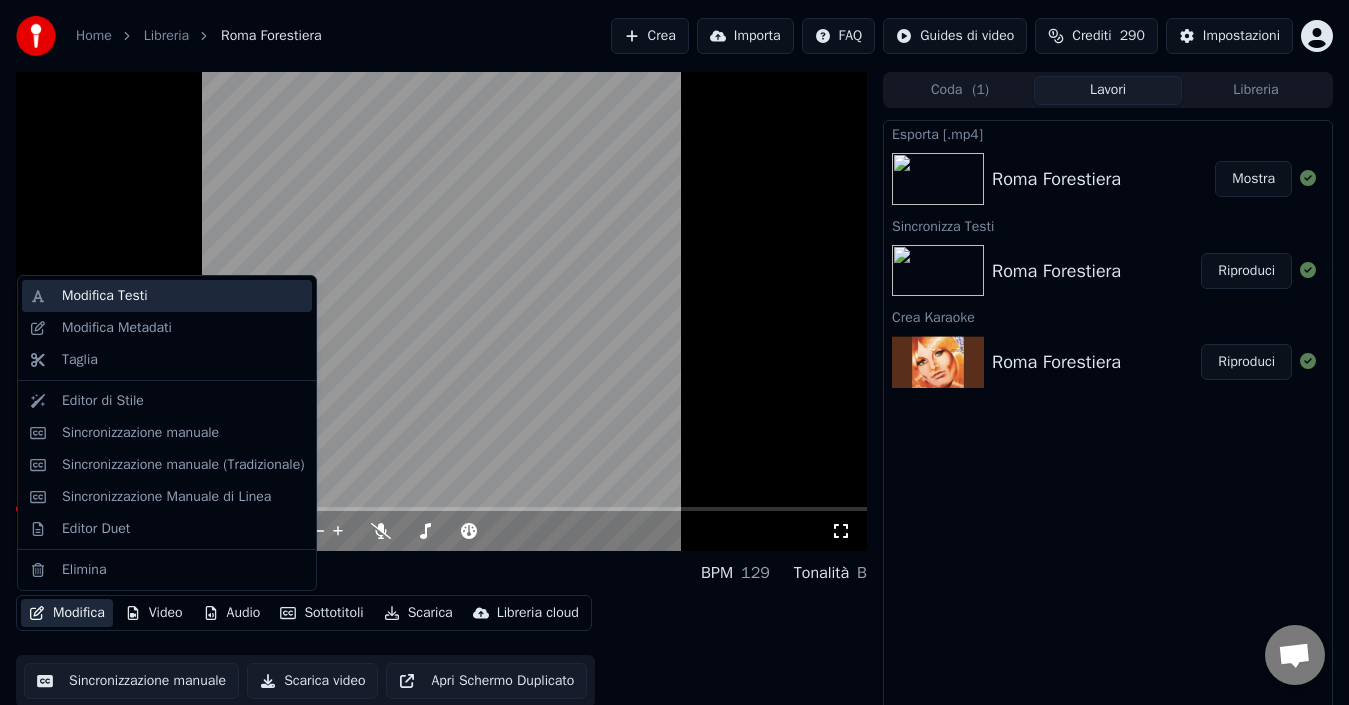 click on "Modifica Testi" at bounding box center [105, 296] 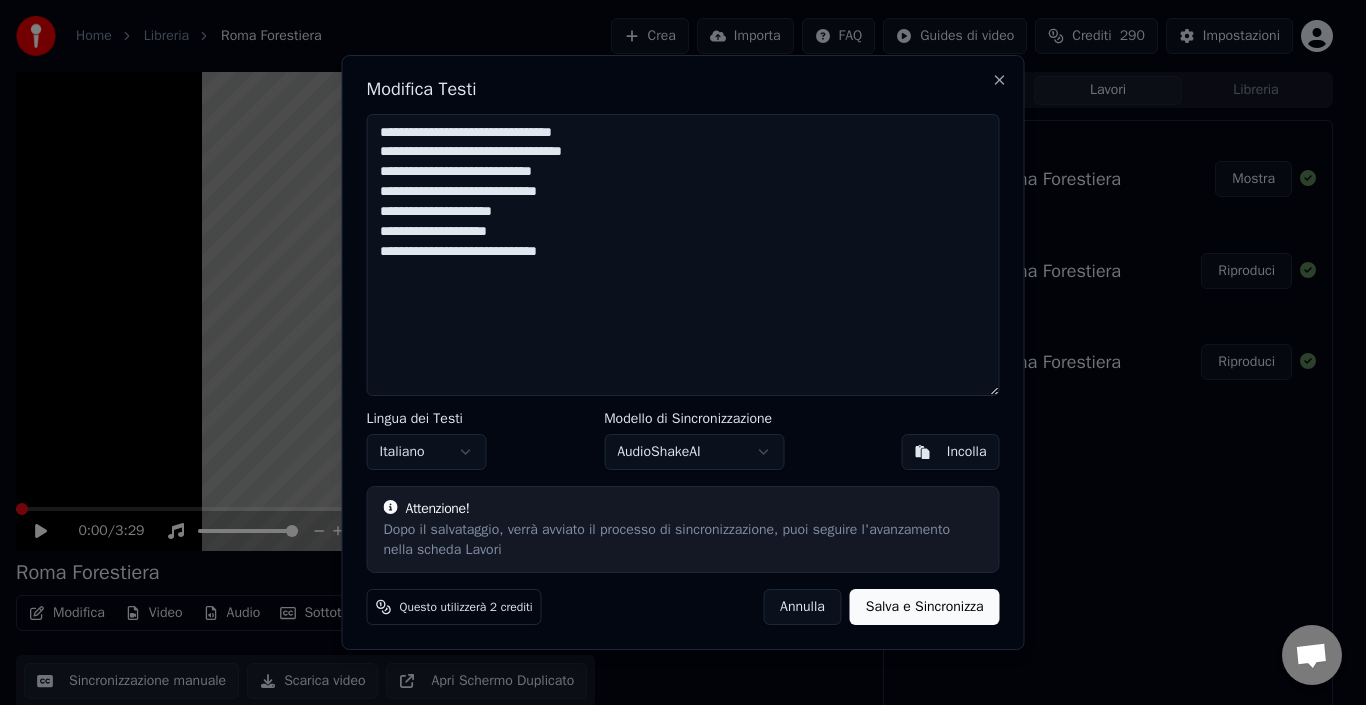 drag, startPoint x: 621, startPoint y: 257, endPoint x: 378, endPoint y: 106, distance: 286.0944 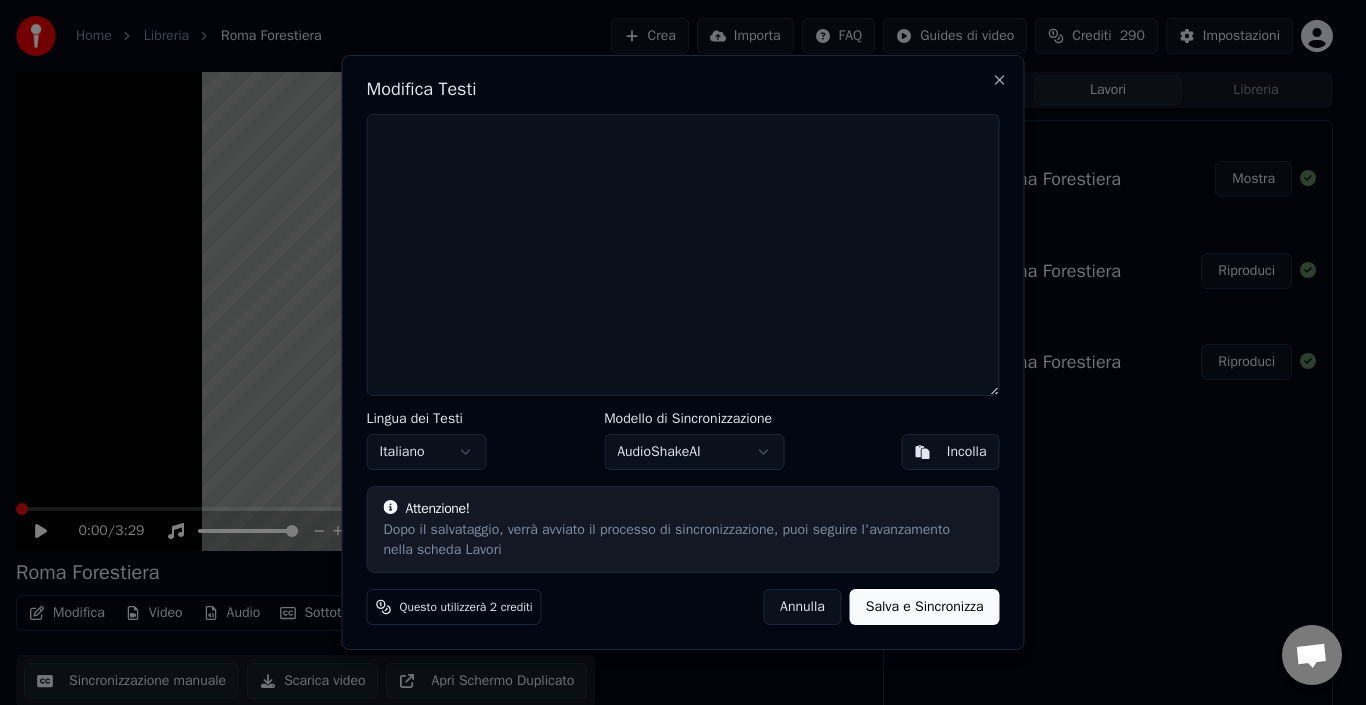 click on "Incolla" at bounding box center [967, 452] 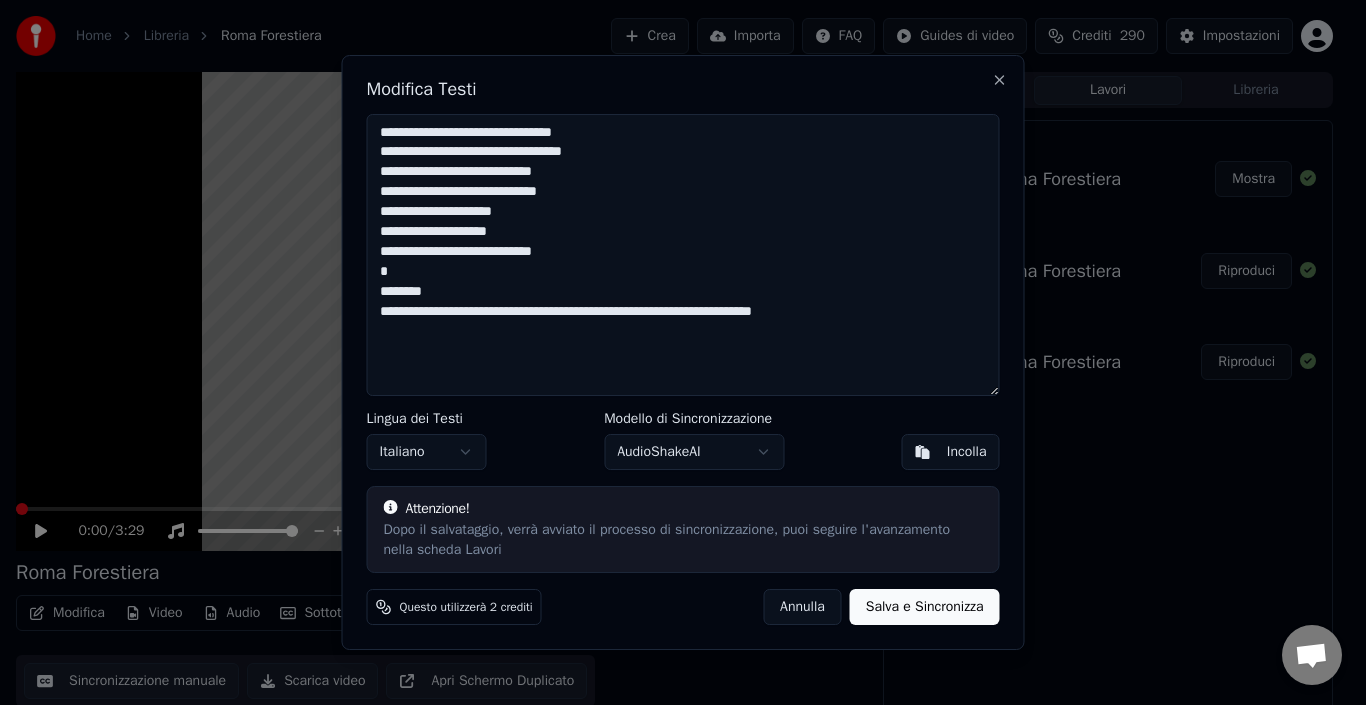 drag, startPoint x: 784, startPoint y: 318, endPoint x: 896, endPoint y: 312, distance: 112.1606 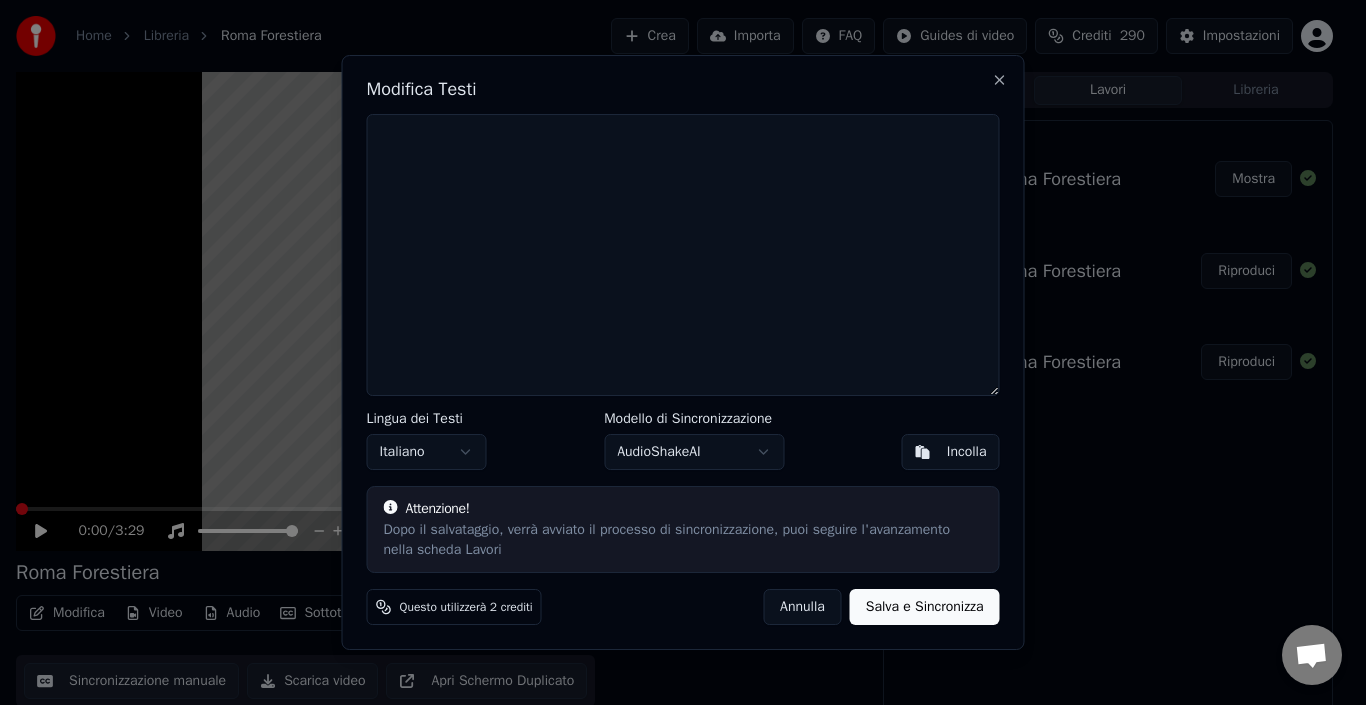 click on "Incolla" at bounding box center [967, 452] 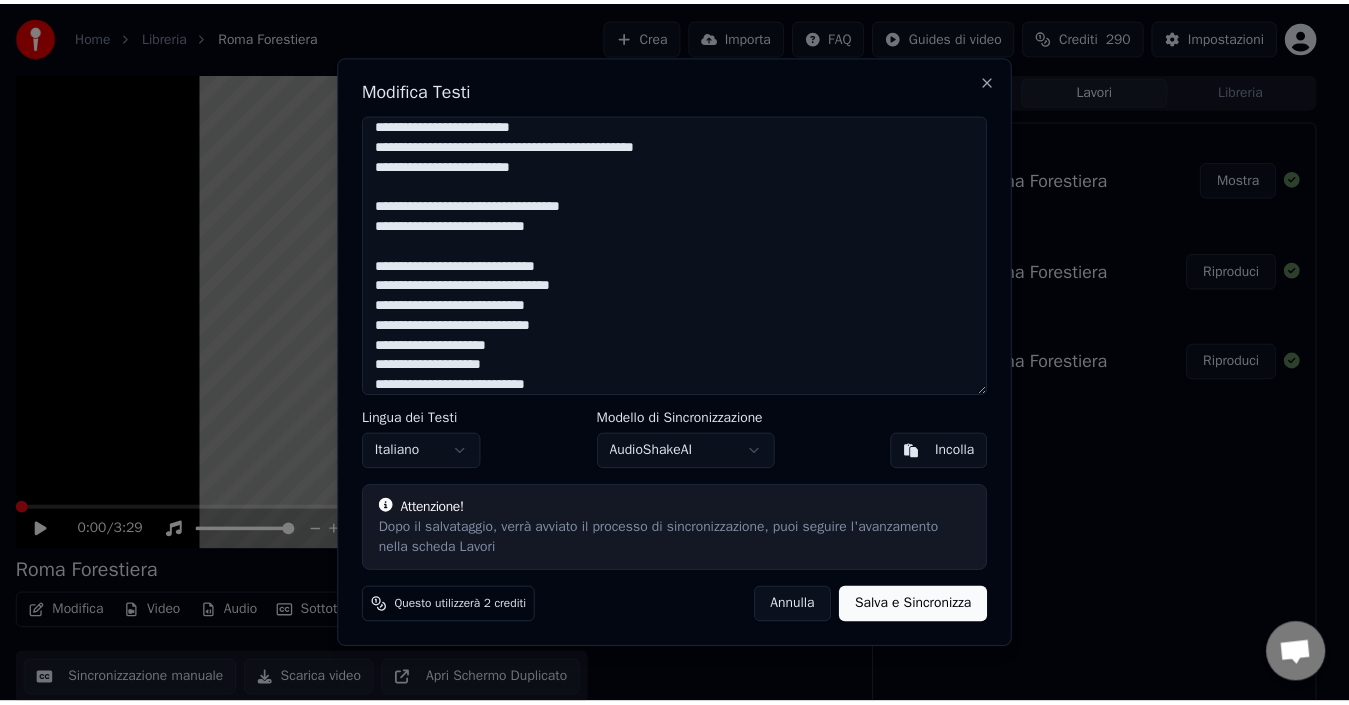 scroll, scrollTop: 355, scrollLeft: 0, axis: vertical 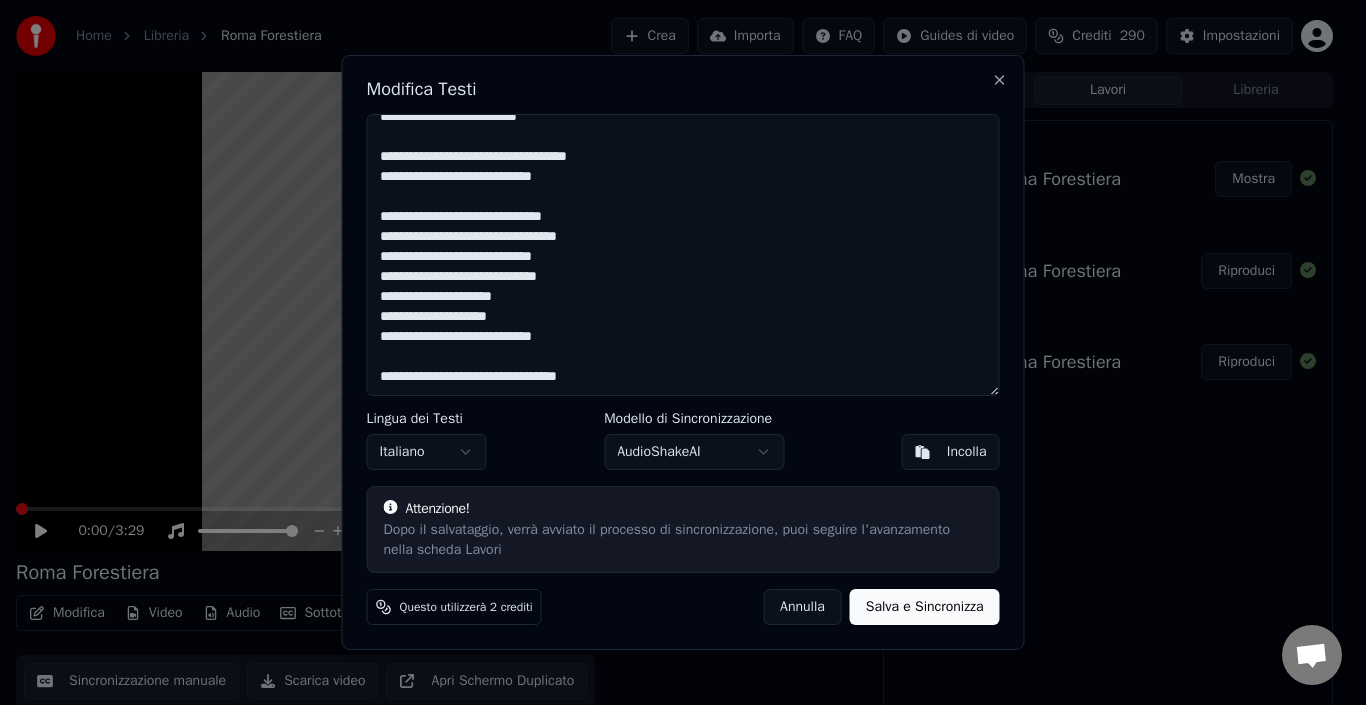click on "Salva e Sincronizza" at bounding box center (925, 607) 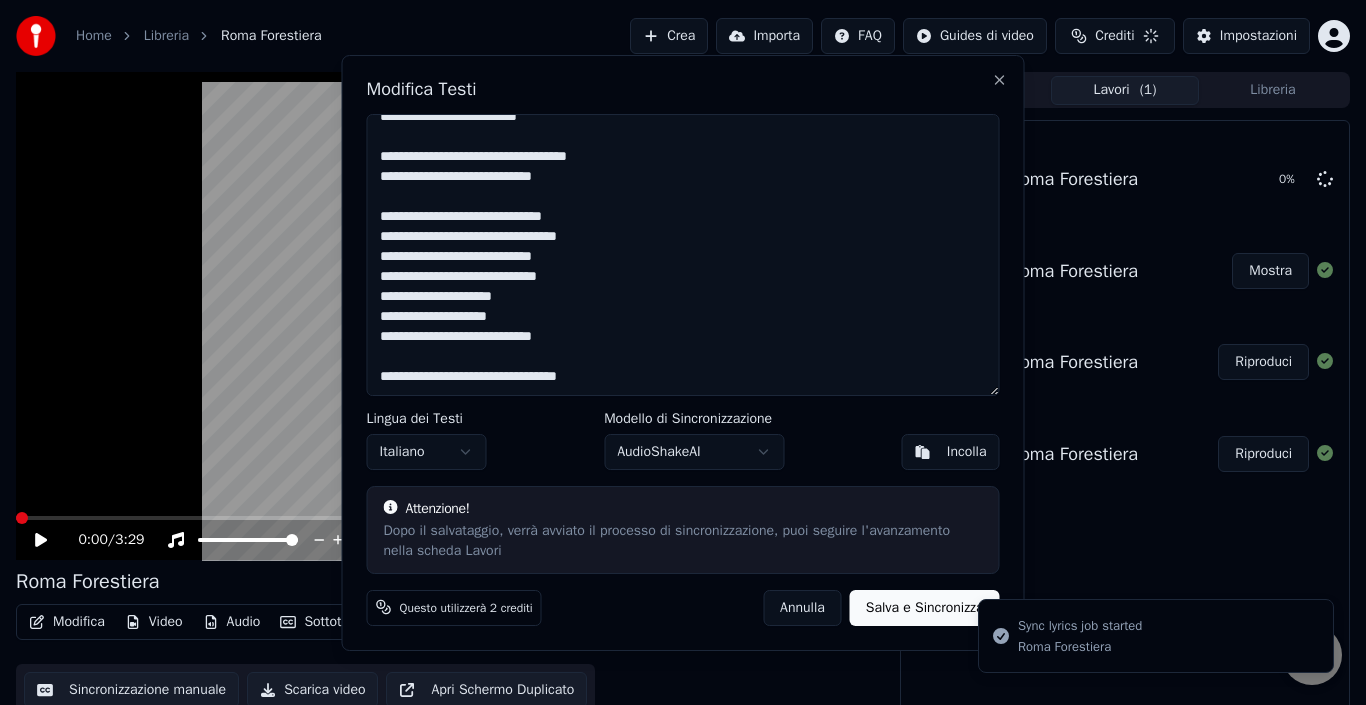 type on "**********" 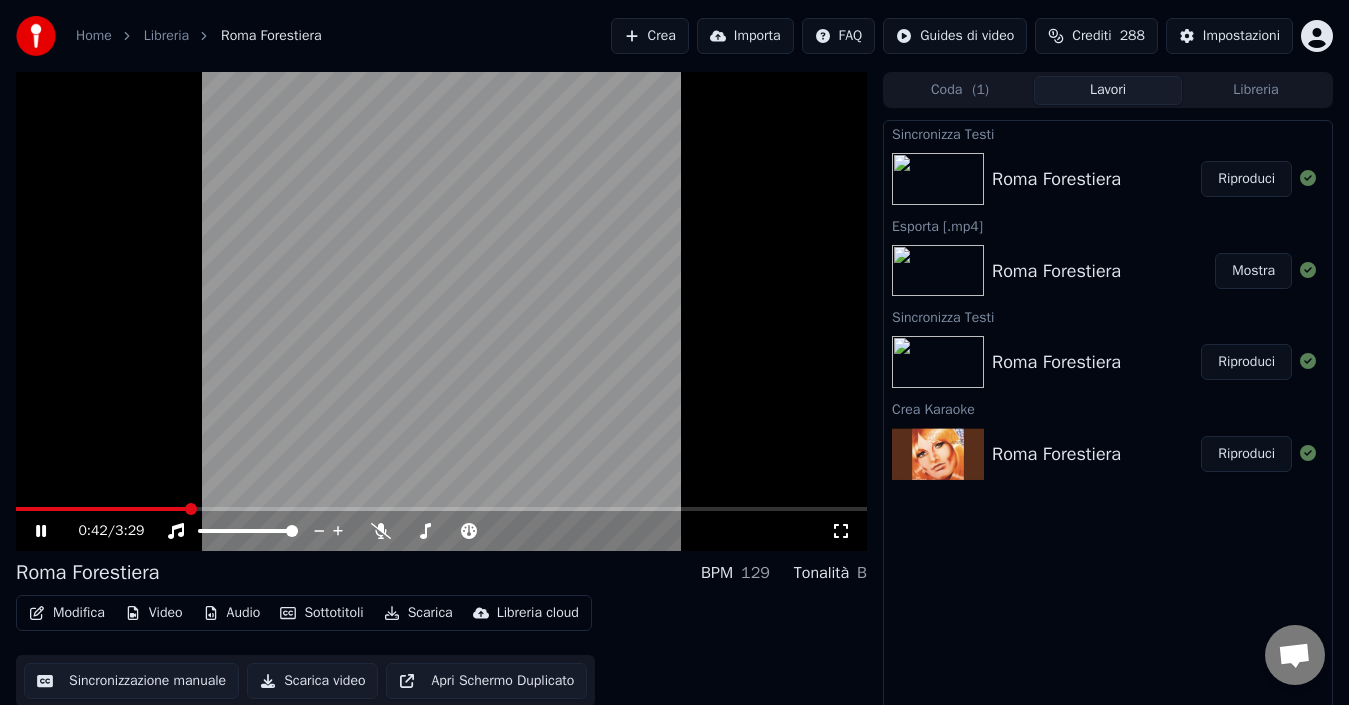 click 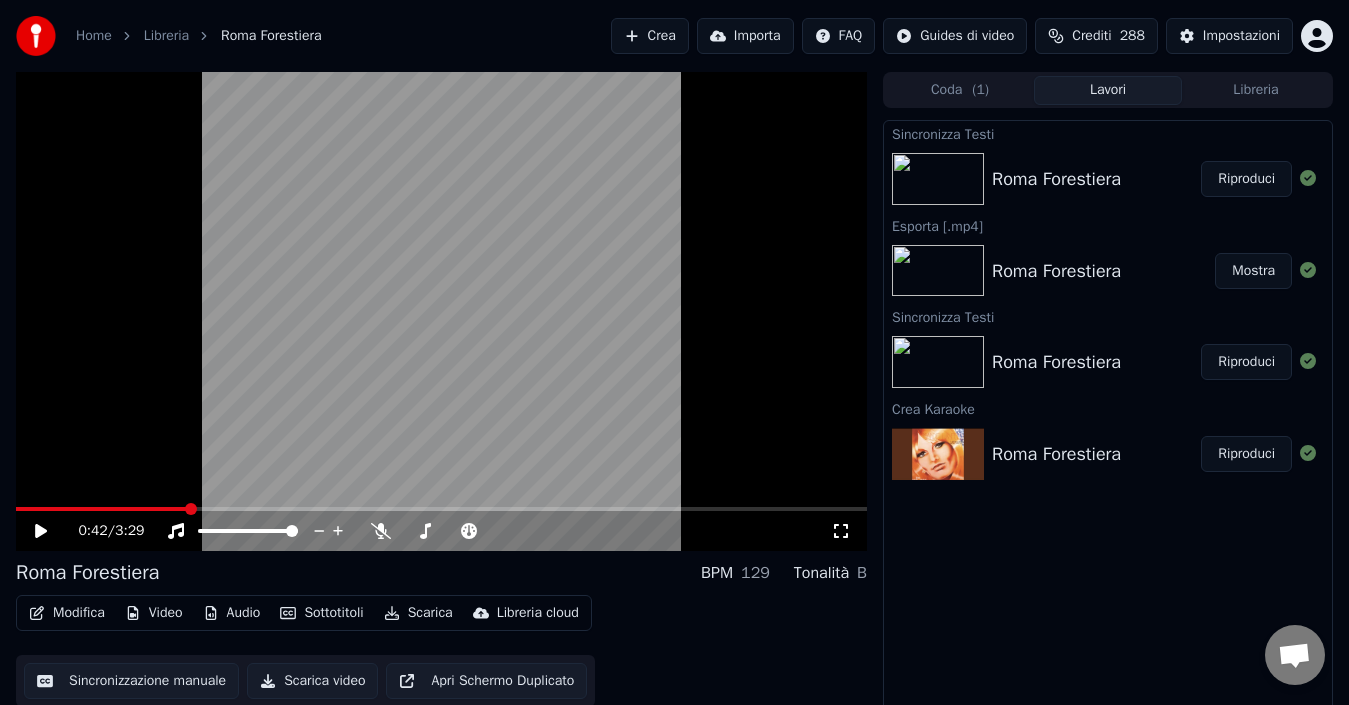 click at bounding box center (102, 509) 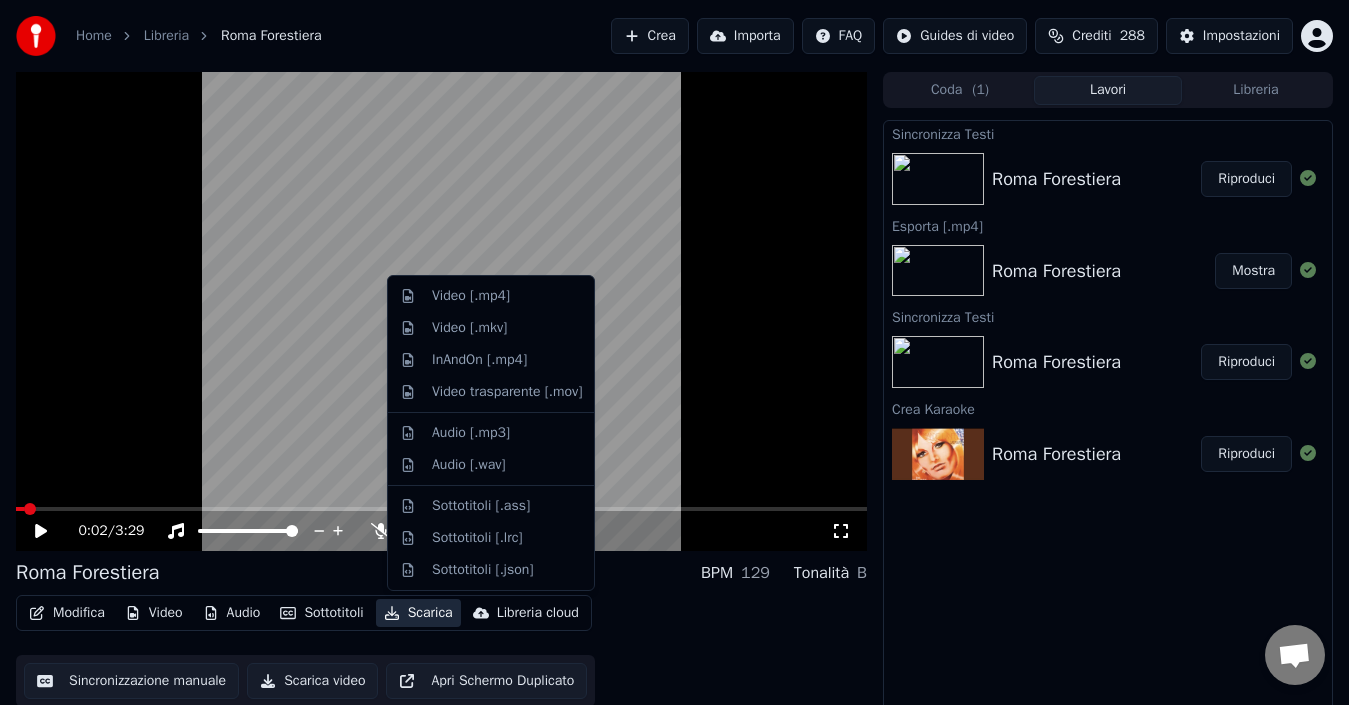 click on "Scarica" at bounding box center (418, 613) 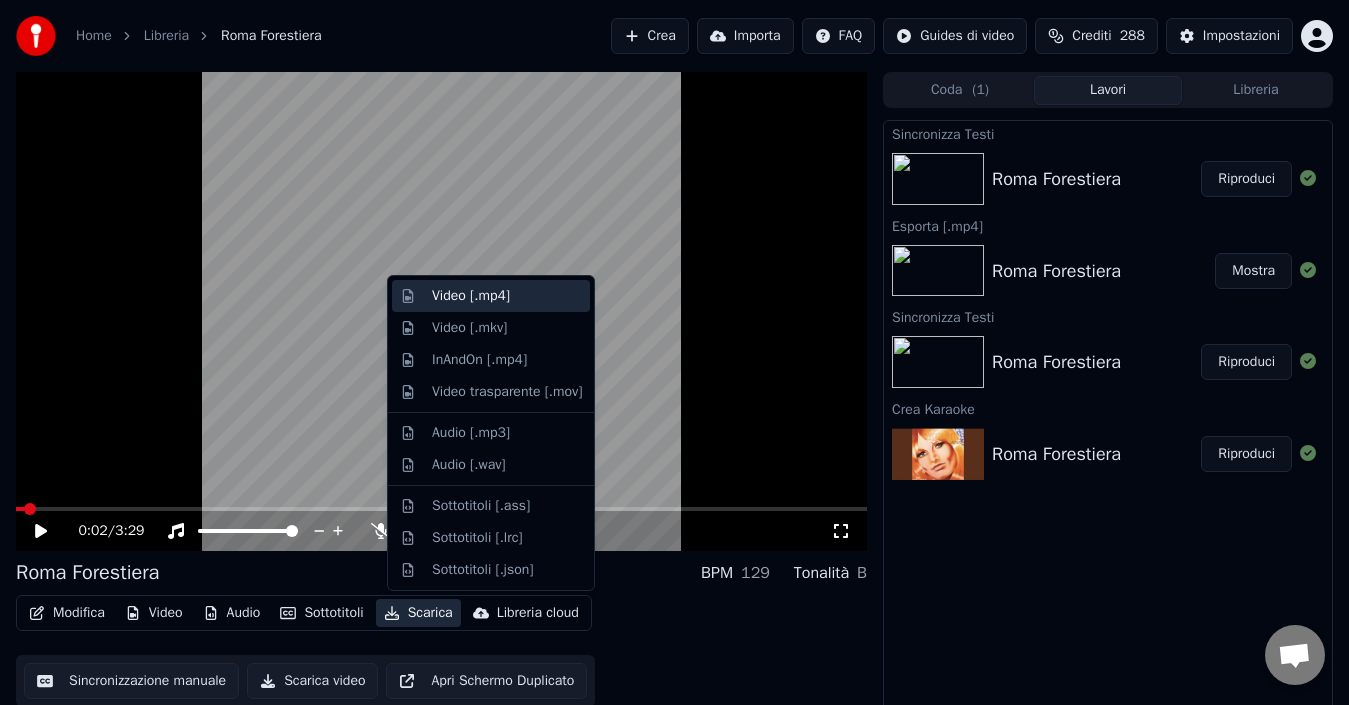 click on "Video [.mp4]" at bounding box center [471, 296] 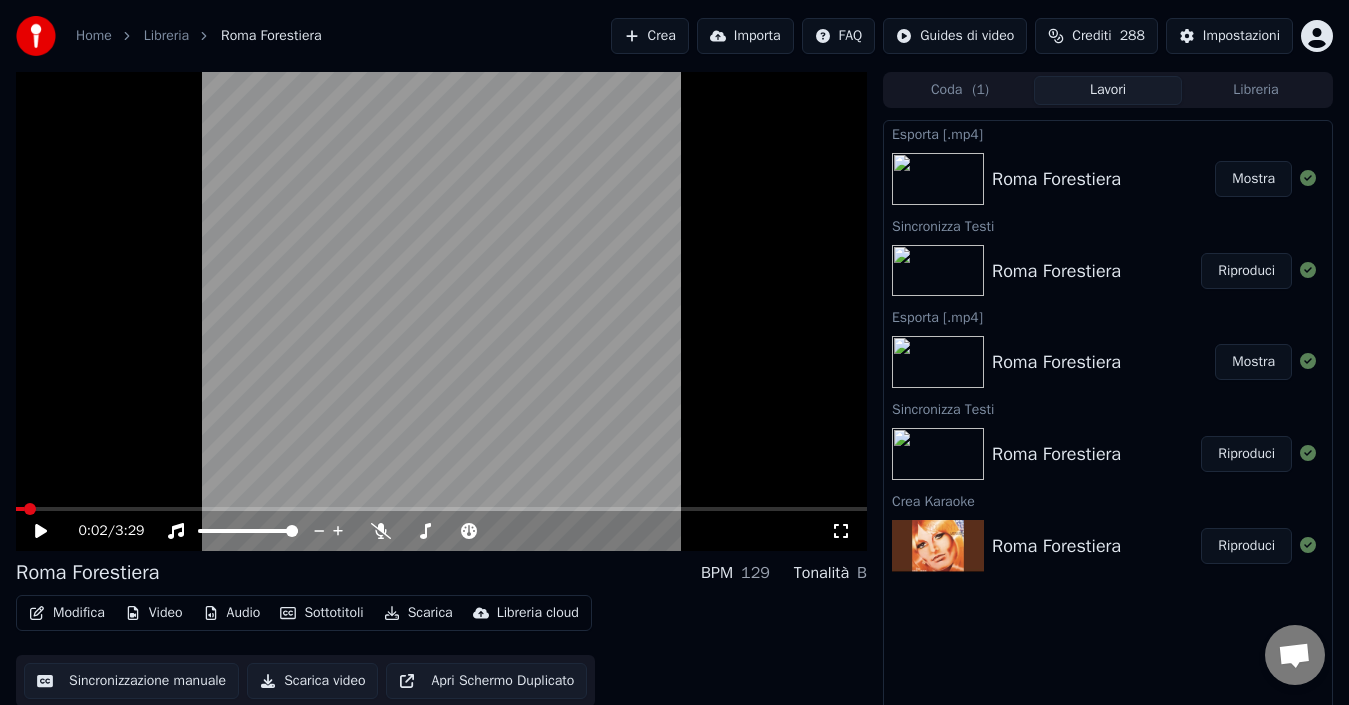 click on "Mostra" at bounding box center (1253, 179) 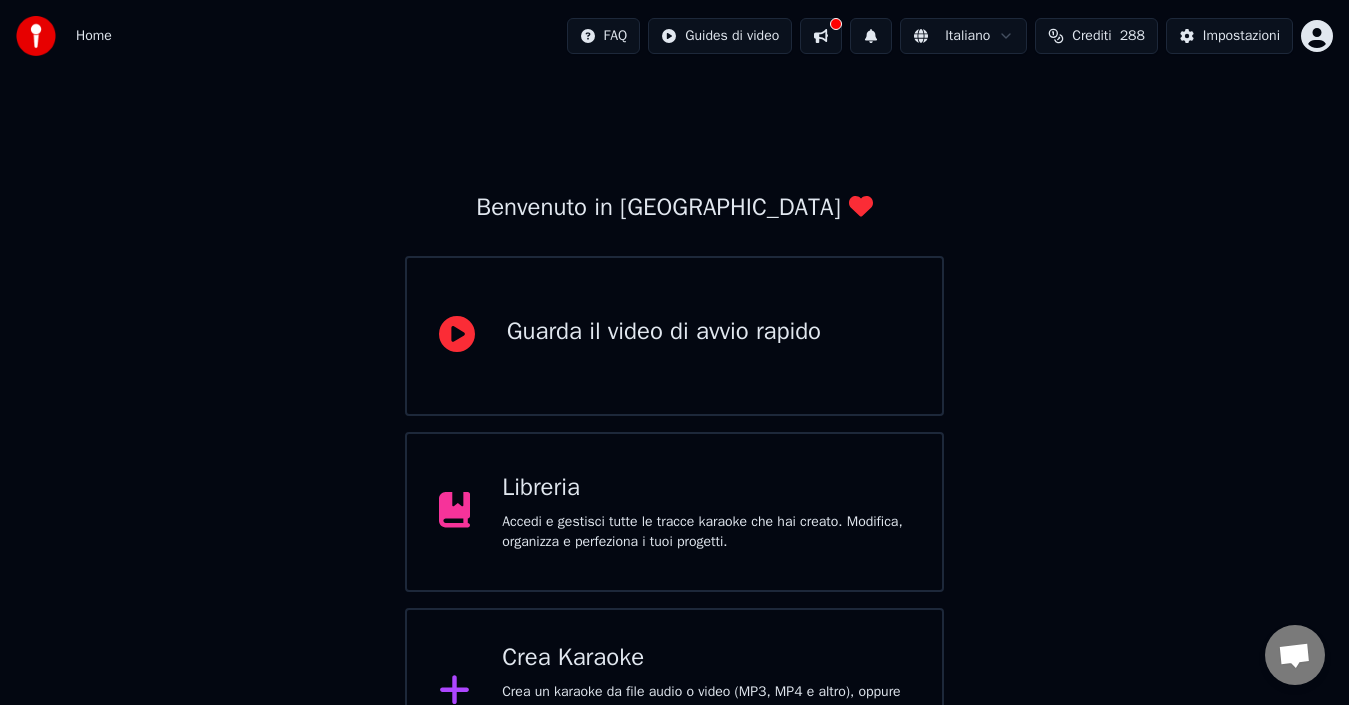 click on "Crea Karaoke" at bounding box center [706, 658] 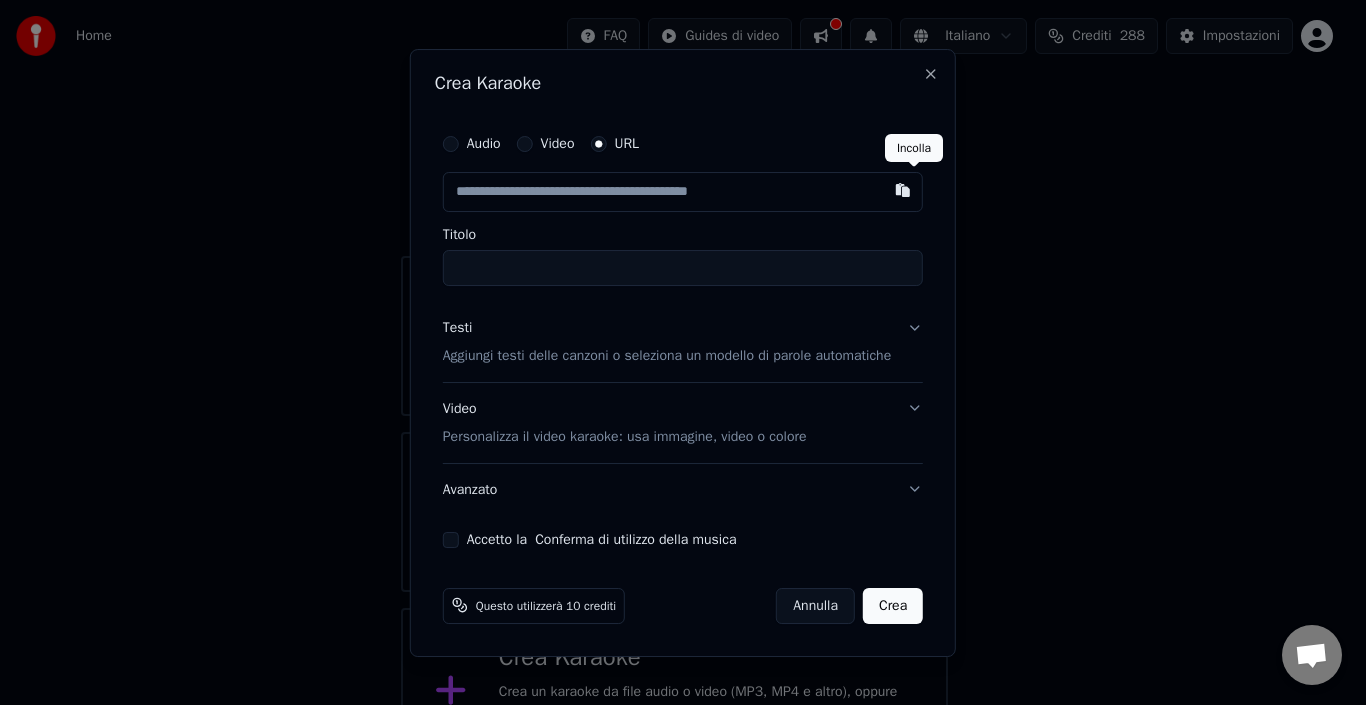 click at bounding box center (903, 190) 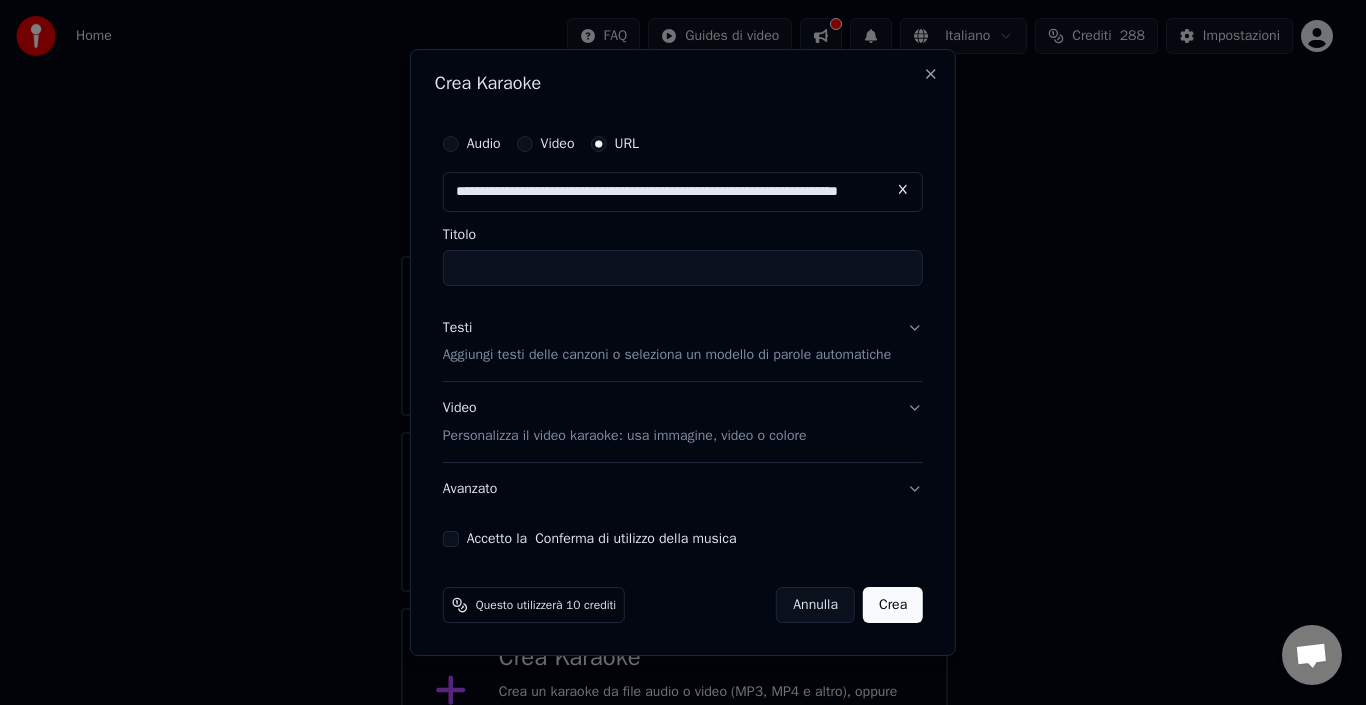 type on "**********" 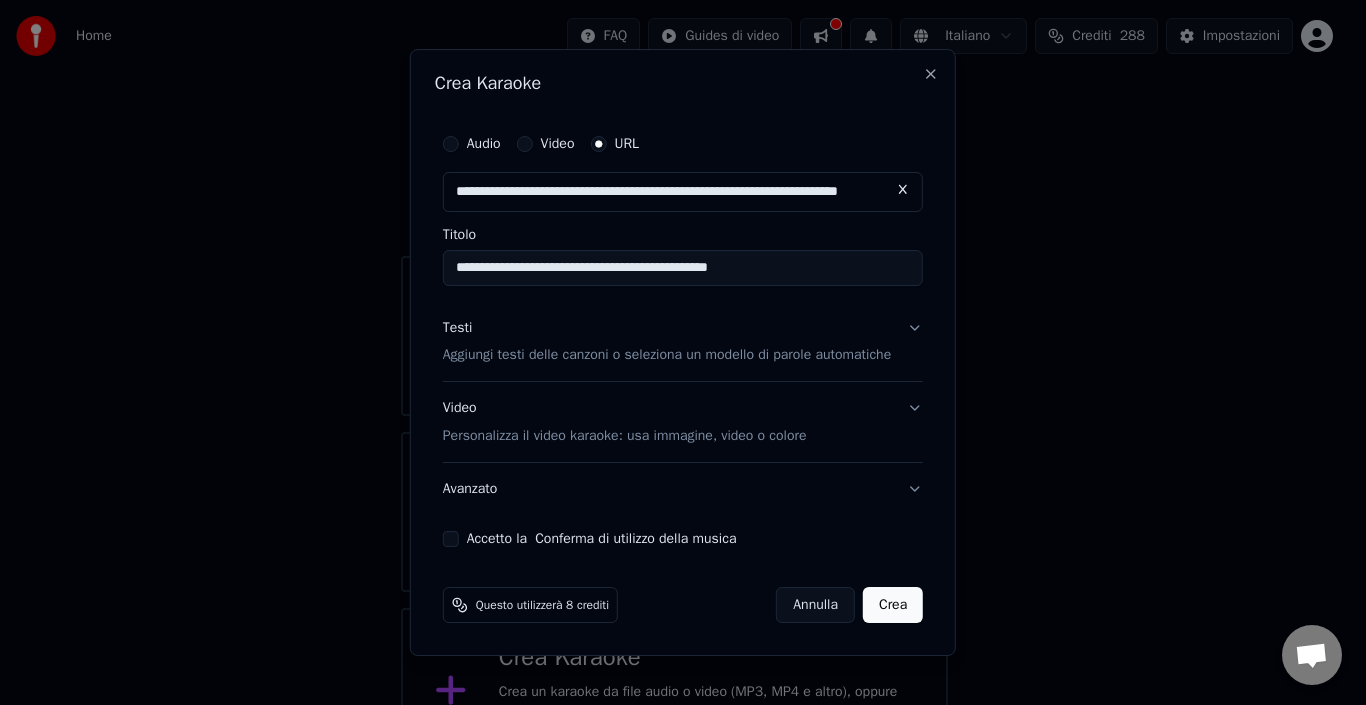 click on "Accetto la   Conferma di utilizzo della musica" at bounding box center [451, 539] 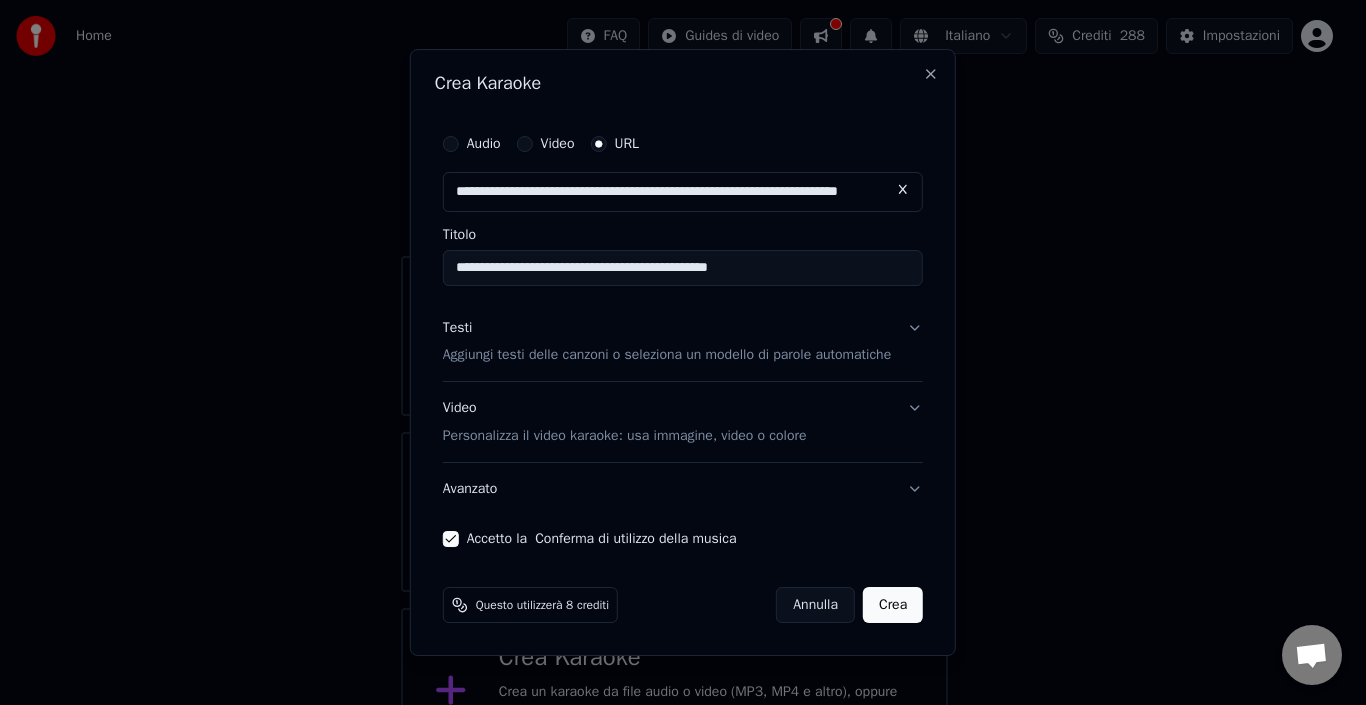 click on "Crea" at bounding box center [893, 605] 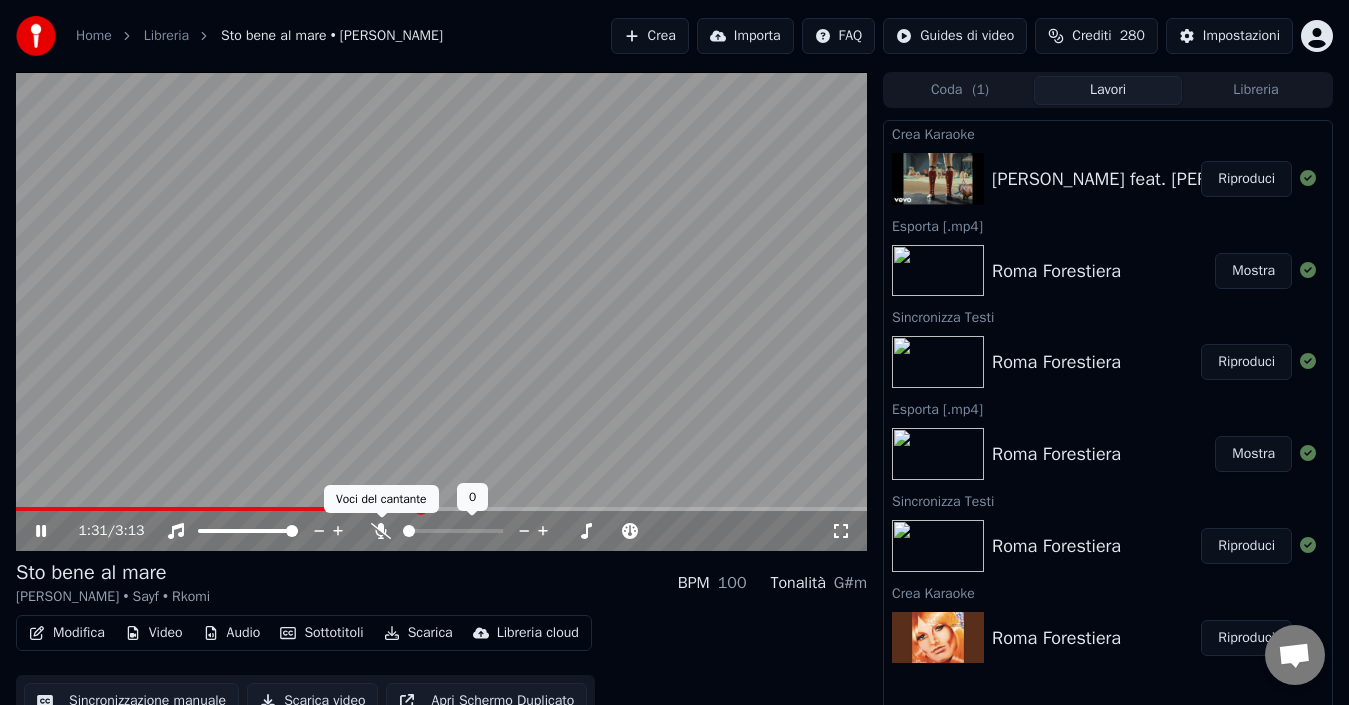 click 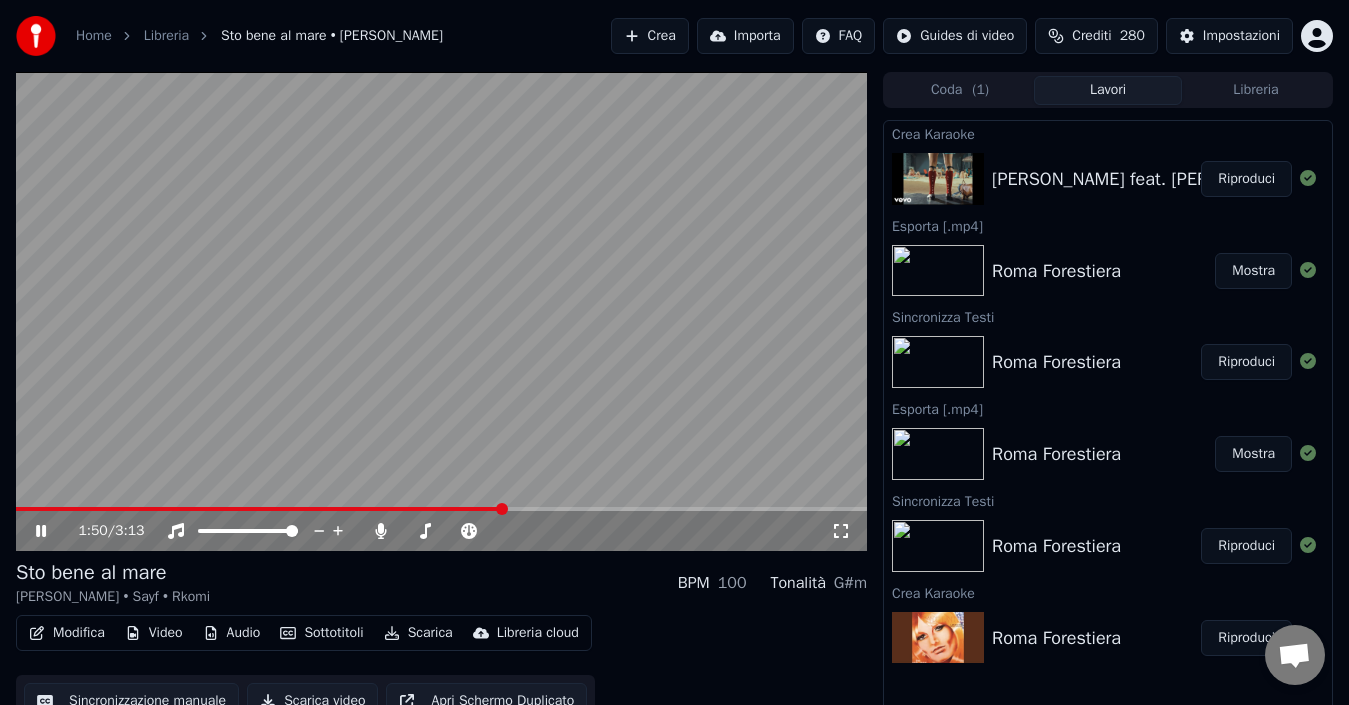 click 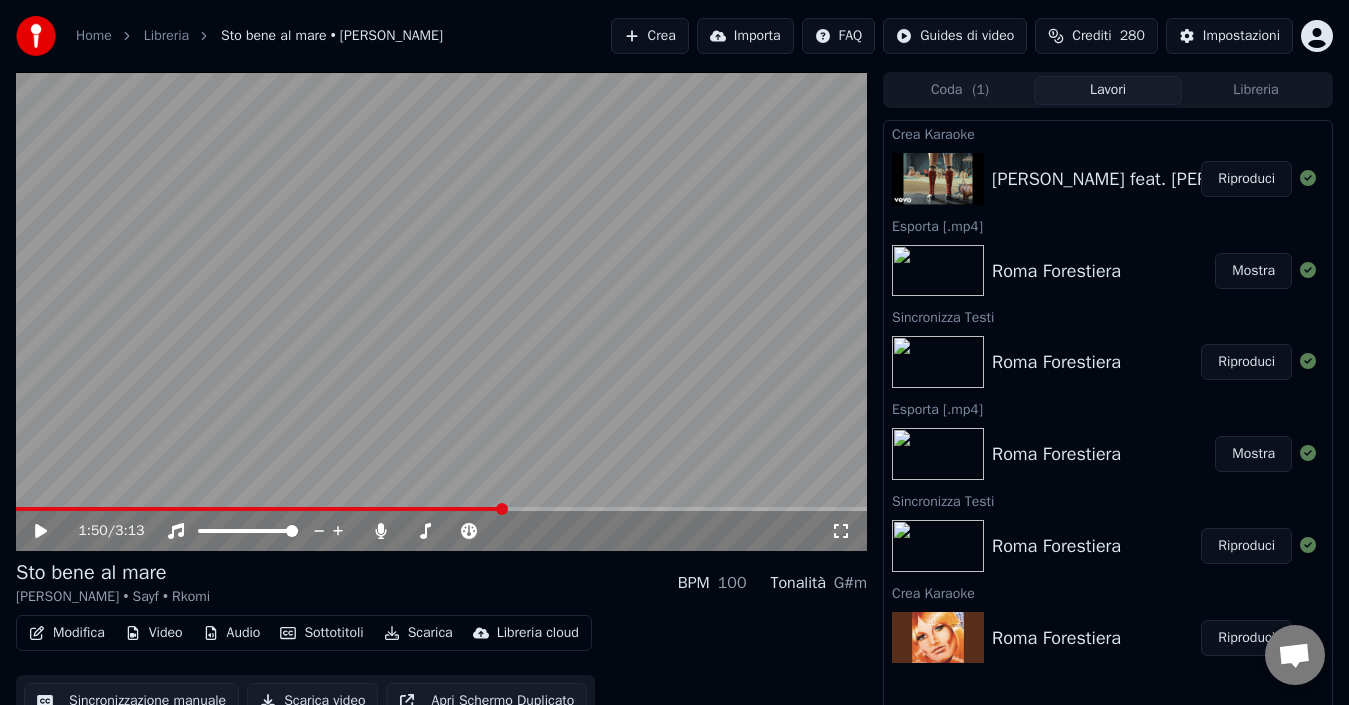click 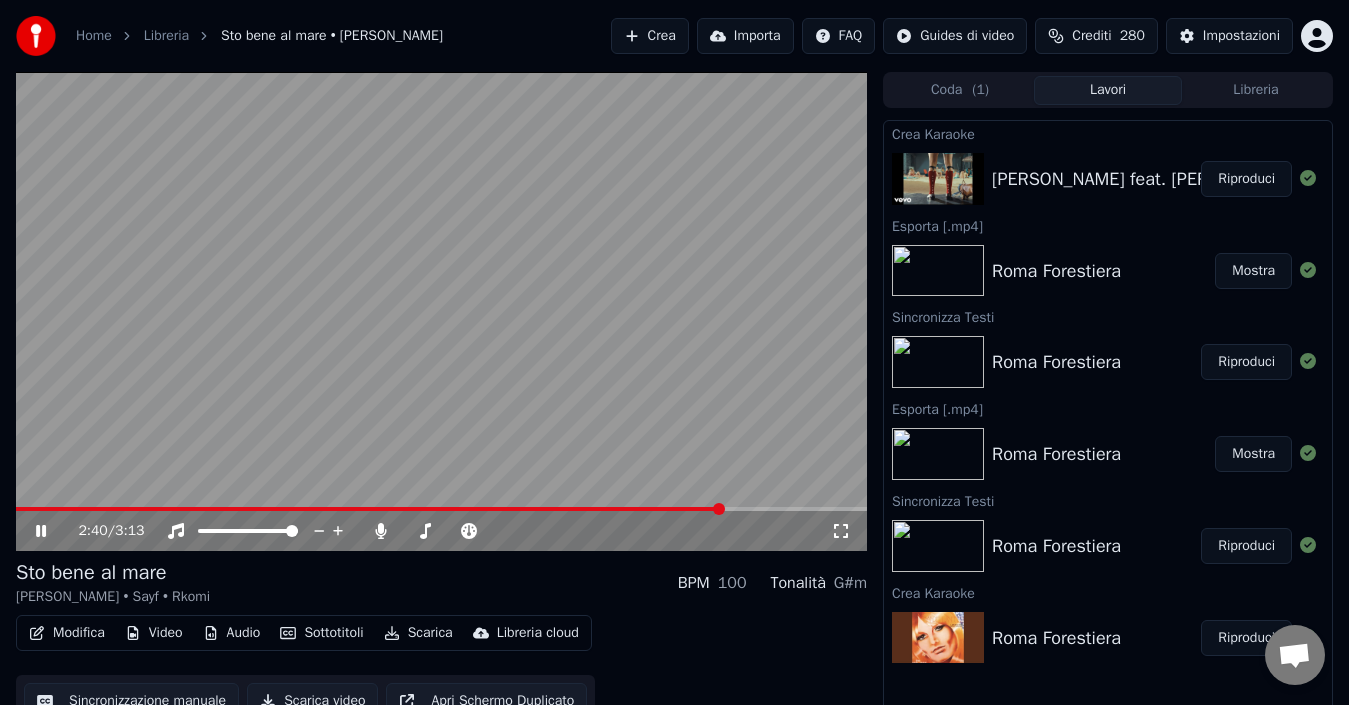 click 